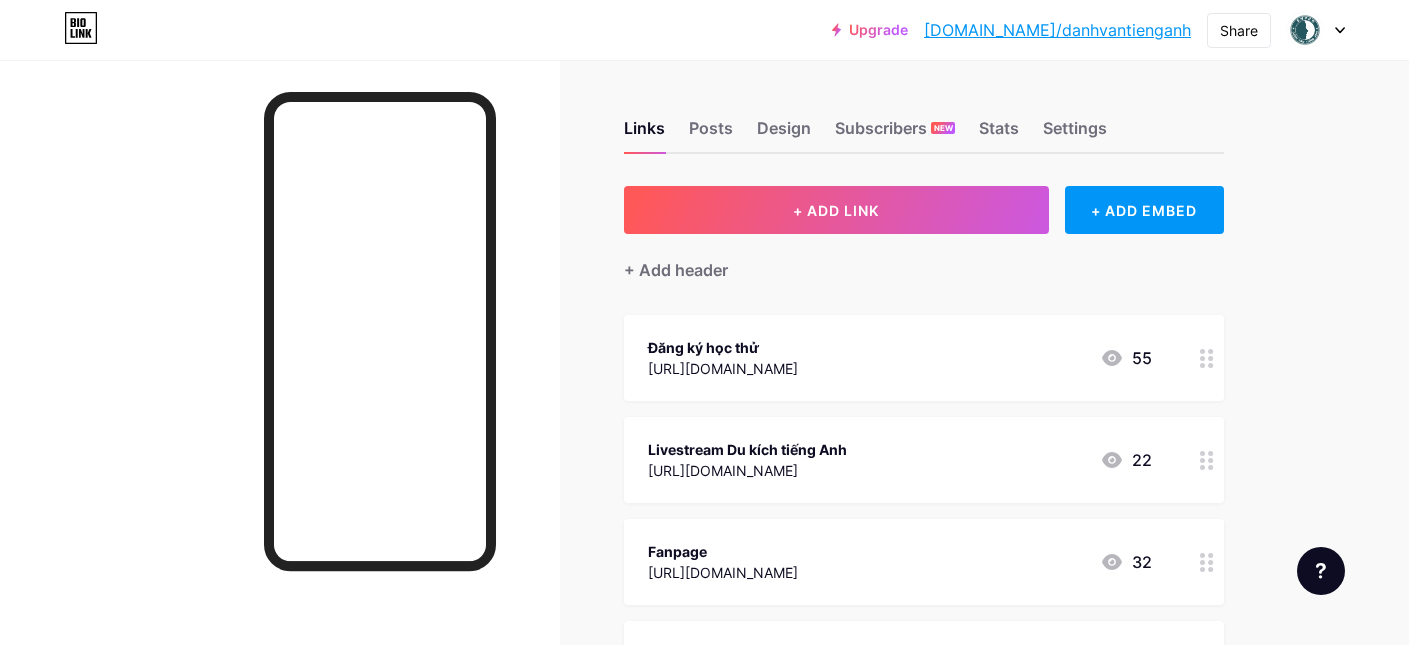 scroll, scrollTop: 3, scrollLeft: 0, axis: vertical 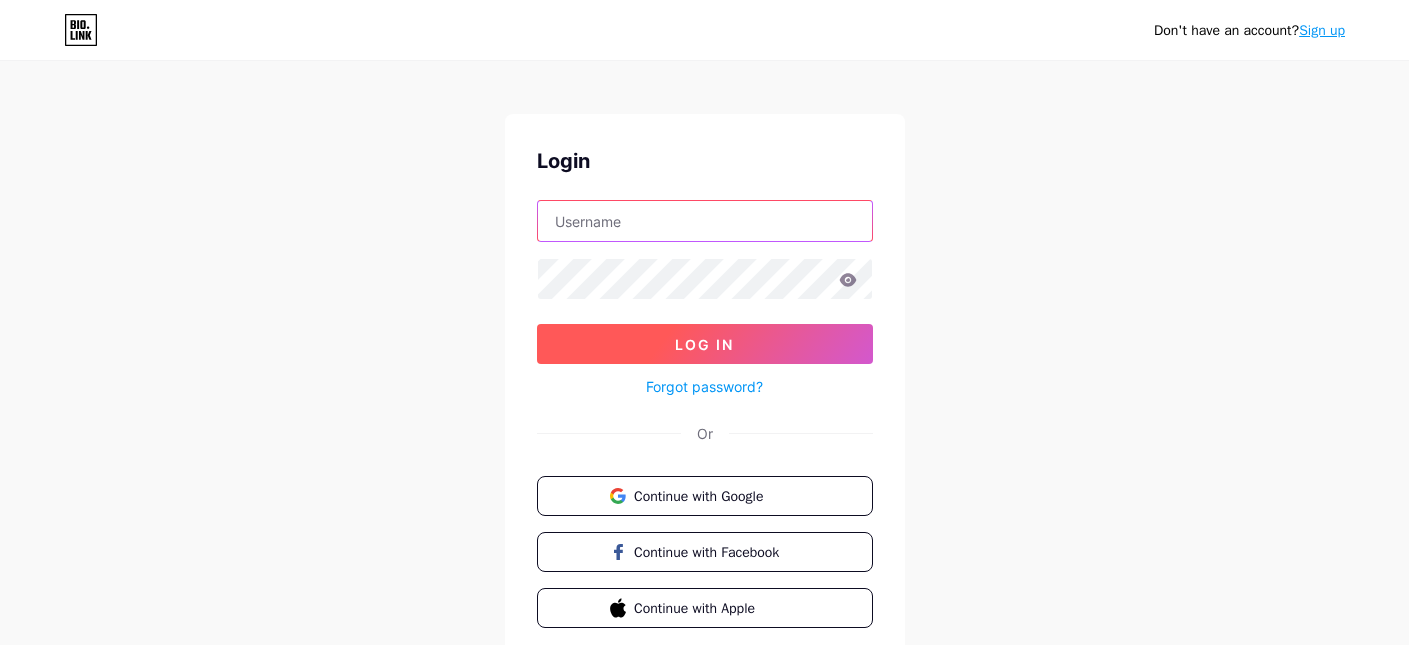 type on "danhvantienganh@gmail.com" 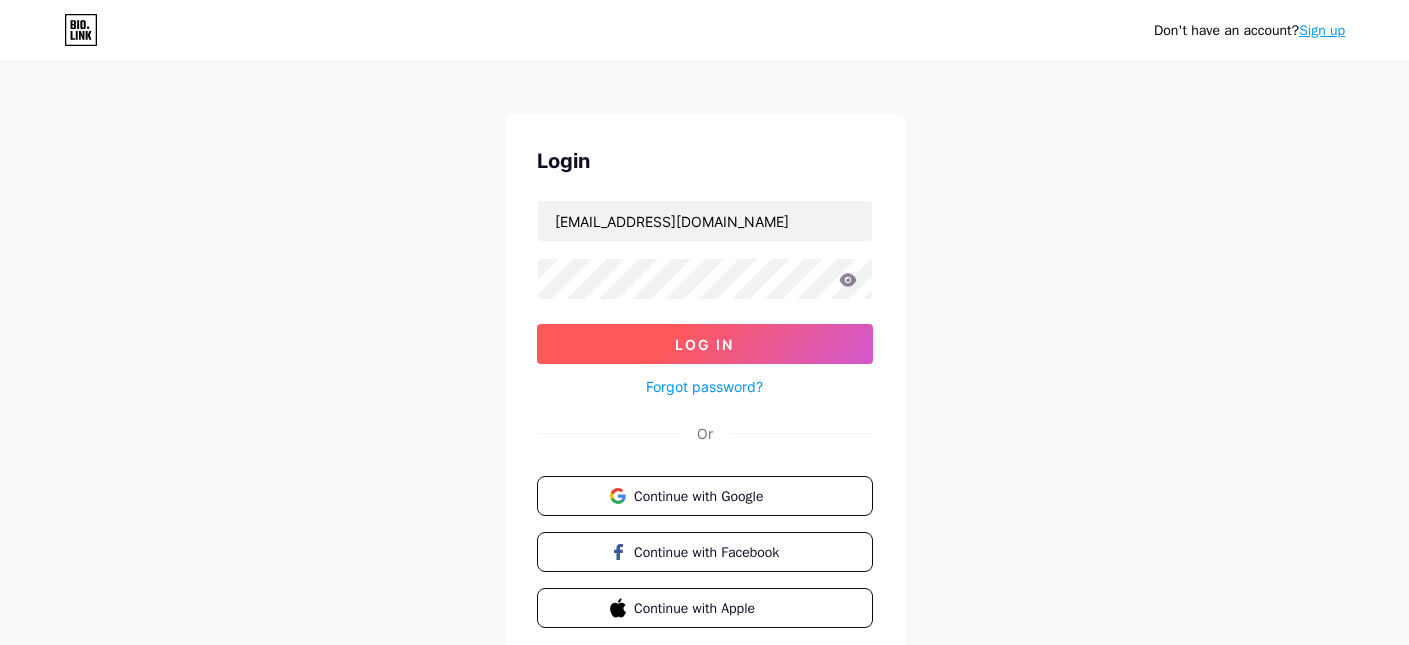 click on "Log In" at bounding box center [705, 344] 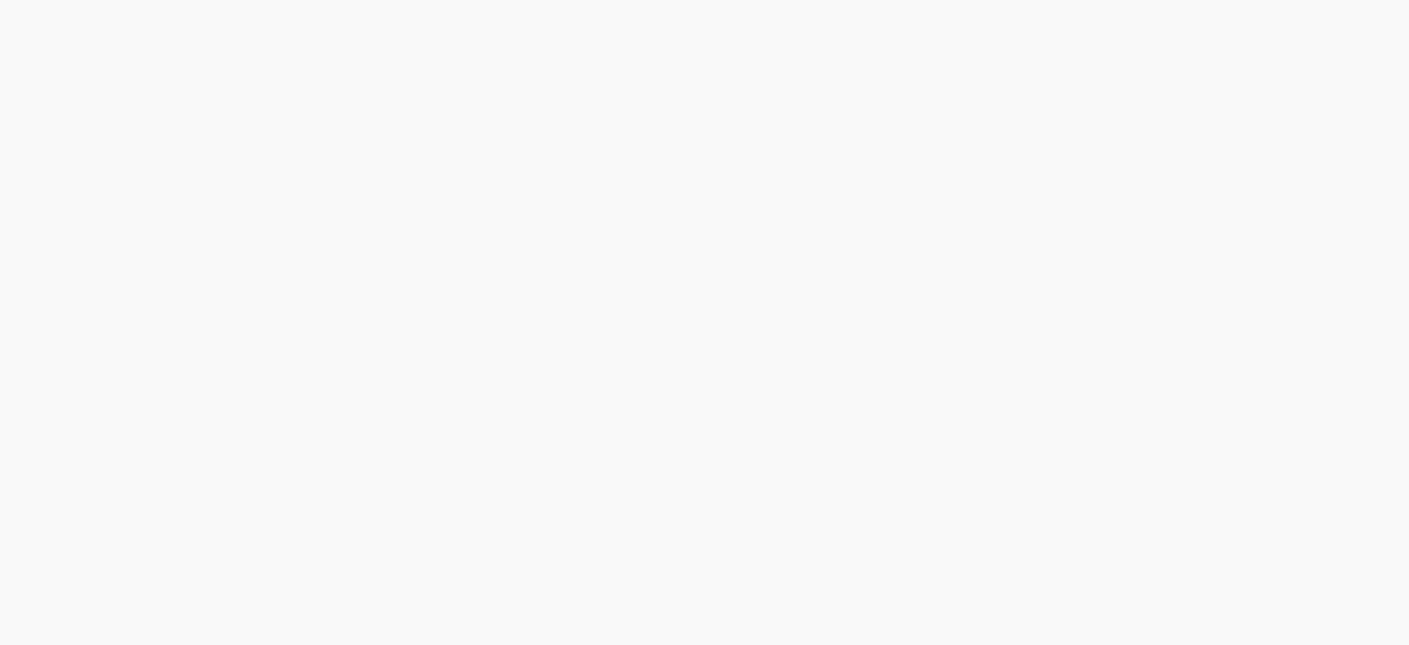scroll, scrollTop: 0, scrollLeft: 0, axis: both 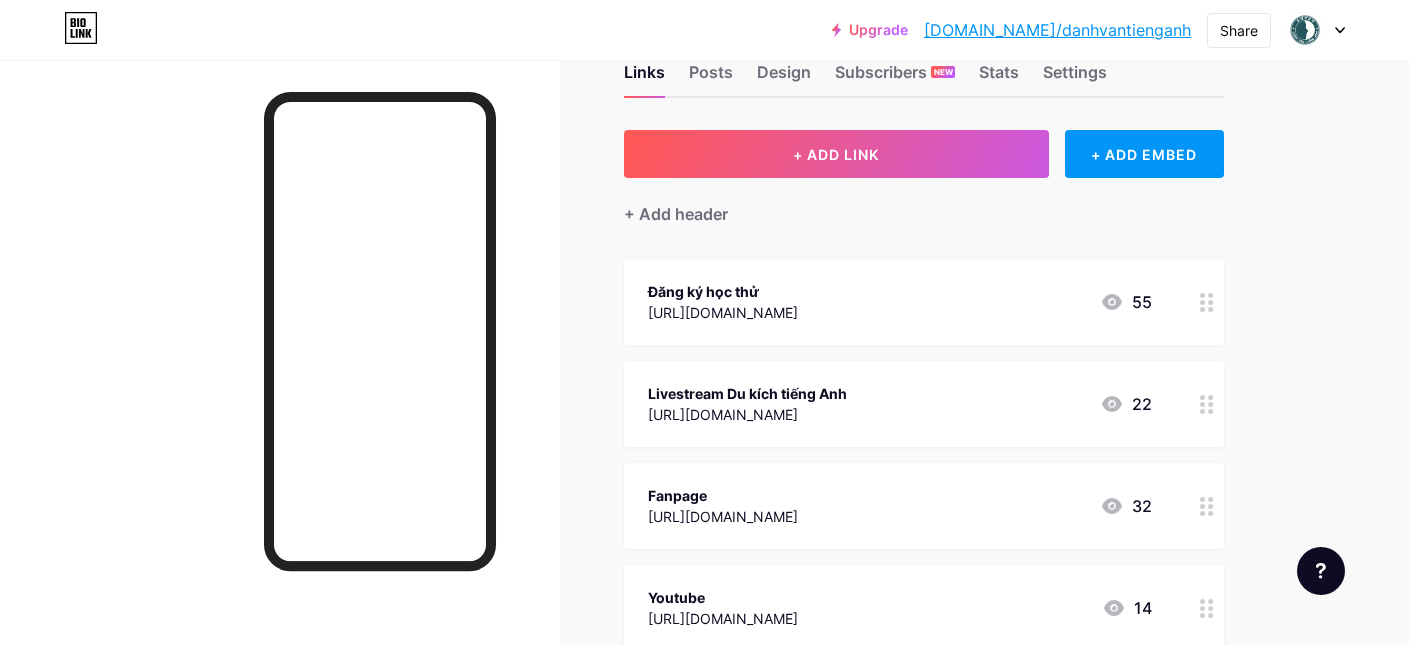 click on "Upgrade   bio.link/danhva...   bio.link/danhvantienganh   Share               Switch accounts     Đánh Vần Tiếng Anh   bio.link/danhvantienganh       + Add a new page        Account settings   Logout" at bounding box center [704, 30] 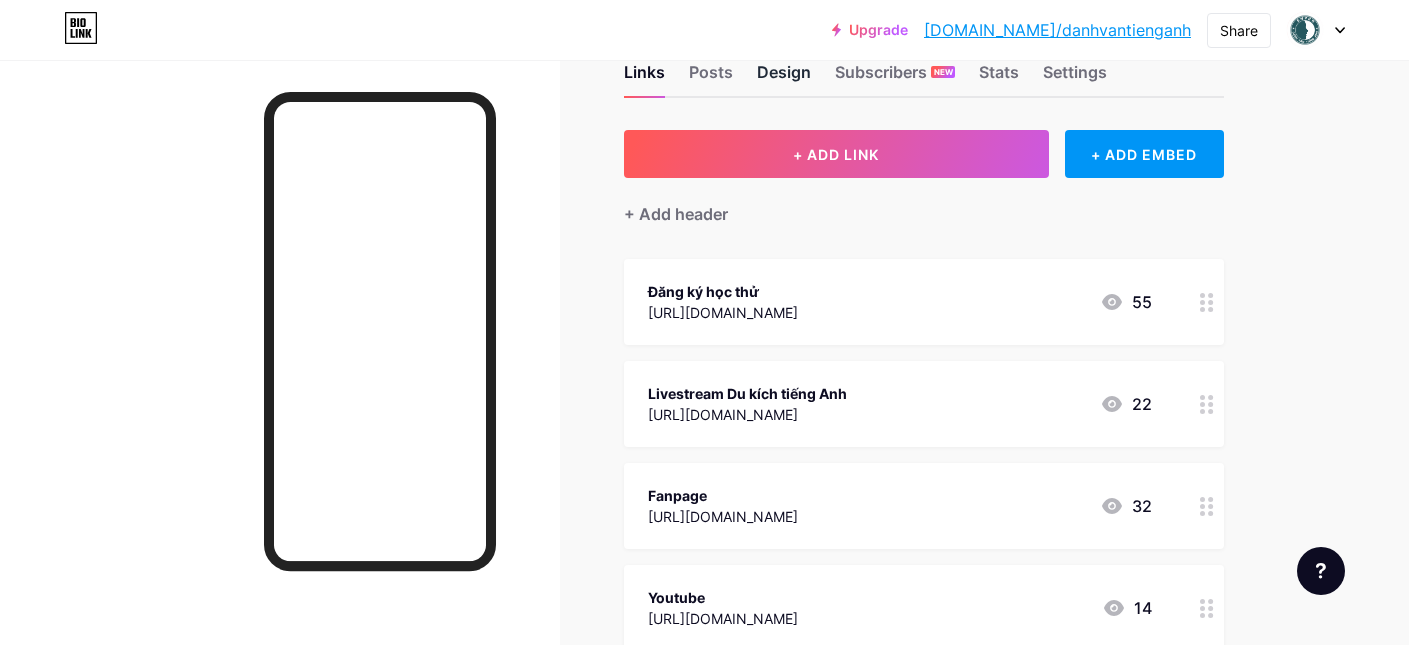 click on "Design" at bounding box center (784, 78) 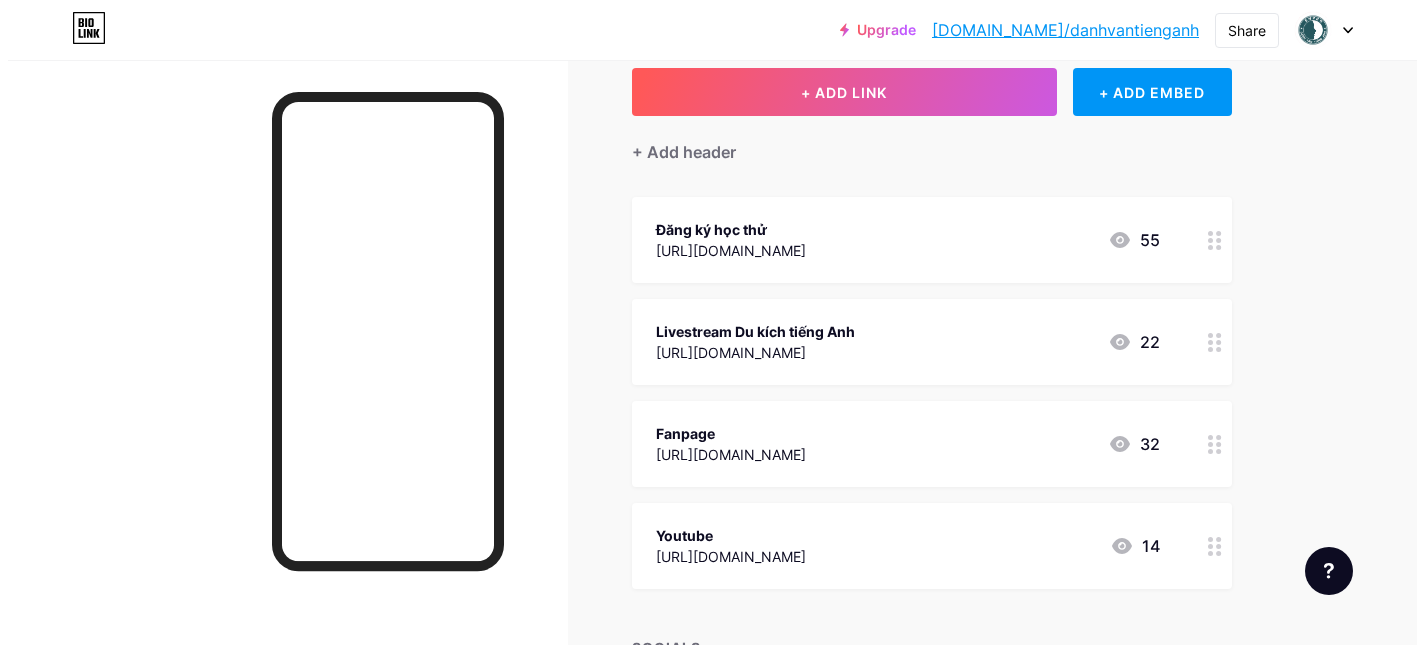 scroll, scrollTop: 110, scrollLeft: 0, axis: vertical 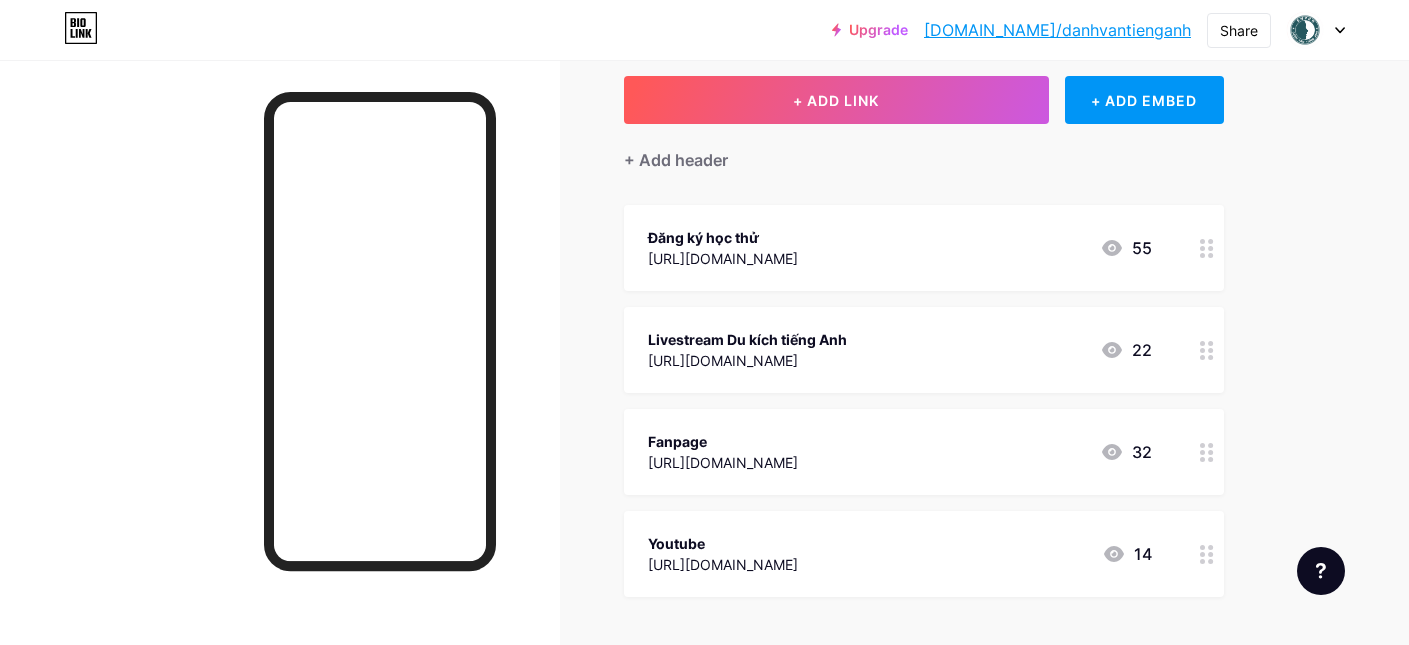 click on "Đăng ký học thử" at bounding box center (723, 237) 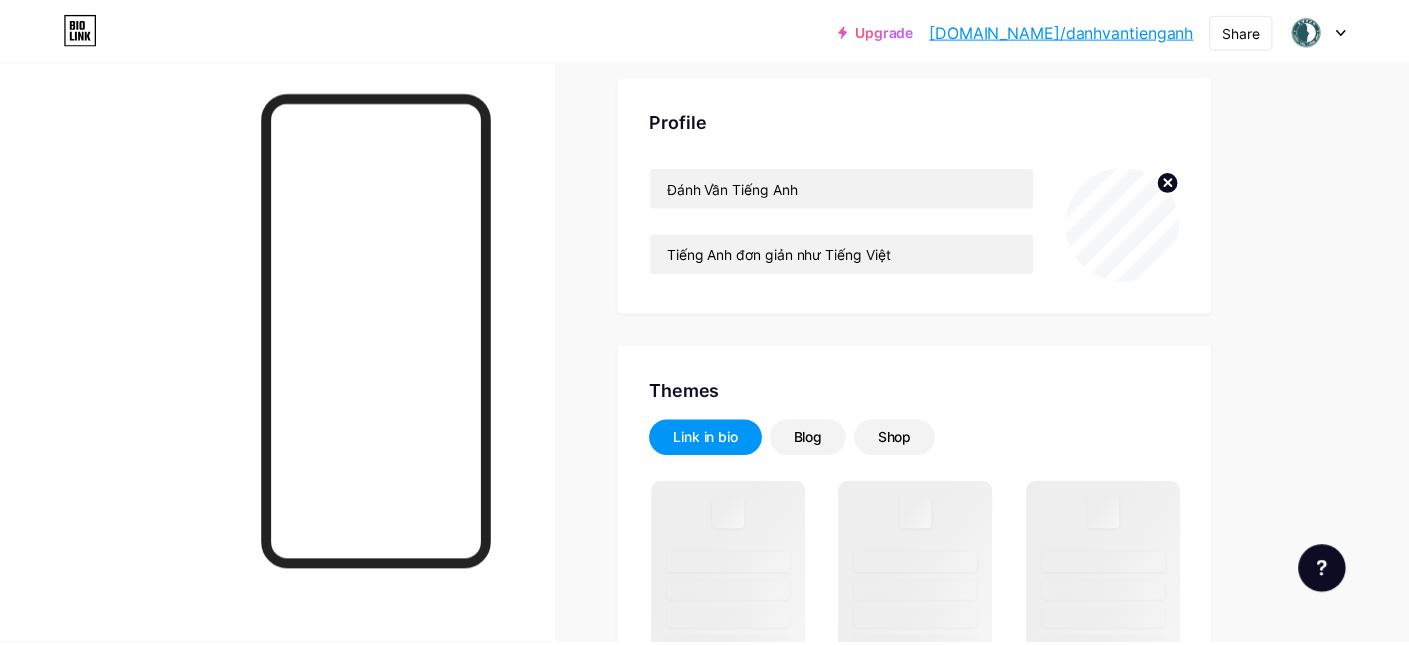 scroll, scrollTop: 0, scrollLeft: 0, axis: both 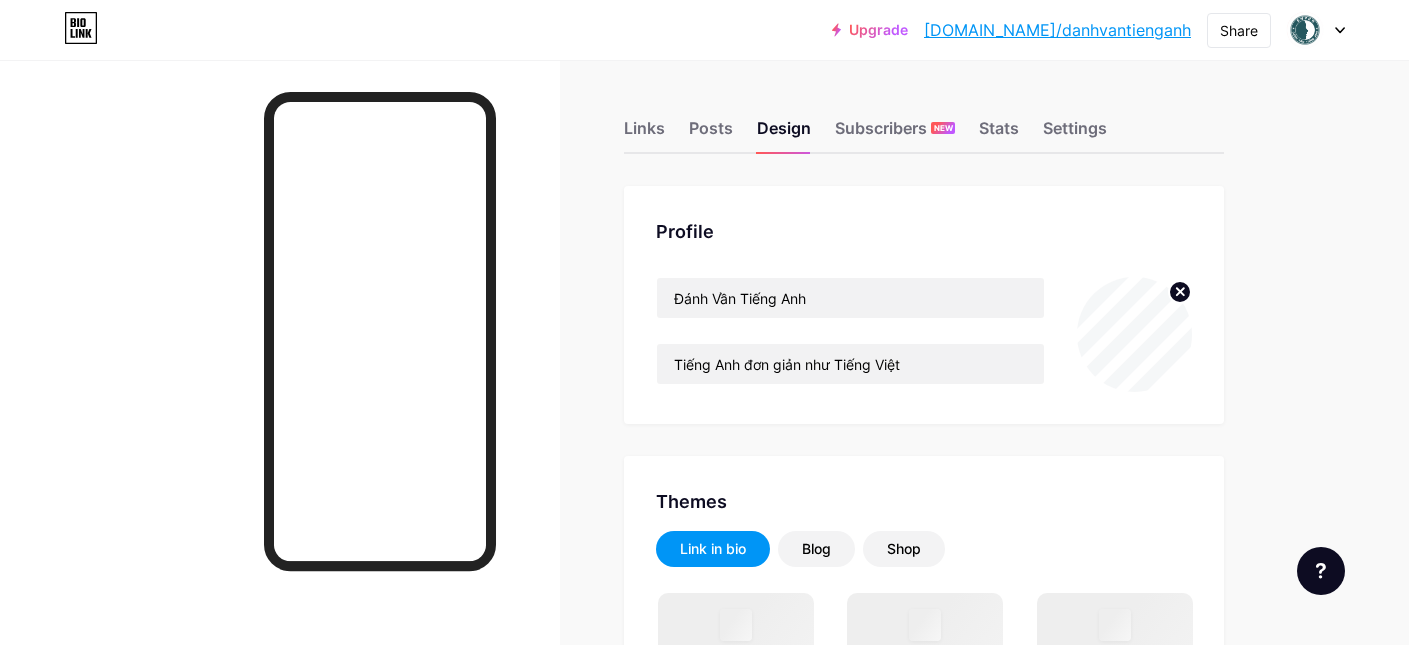 click on "Profile" at bounding box center [924, 231] 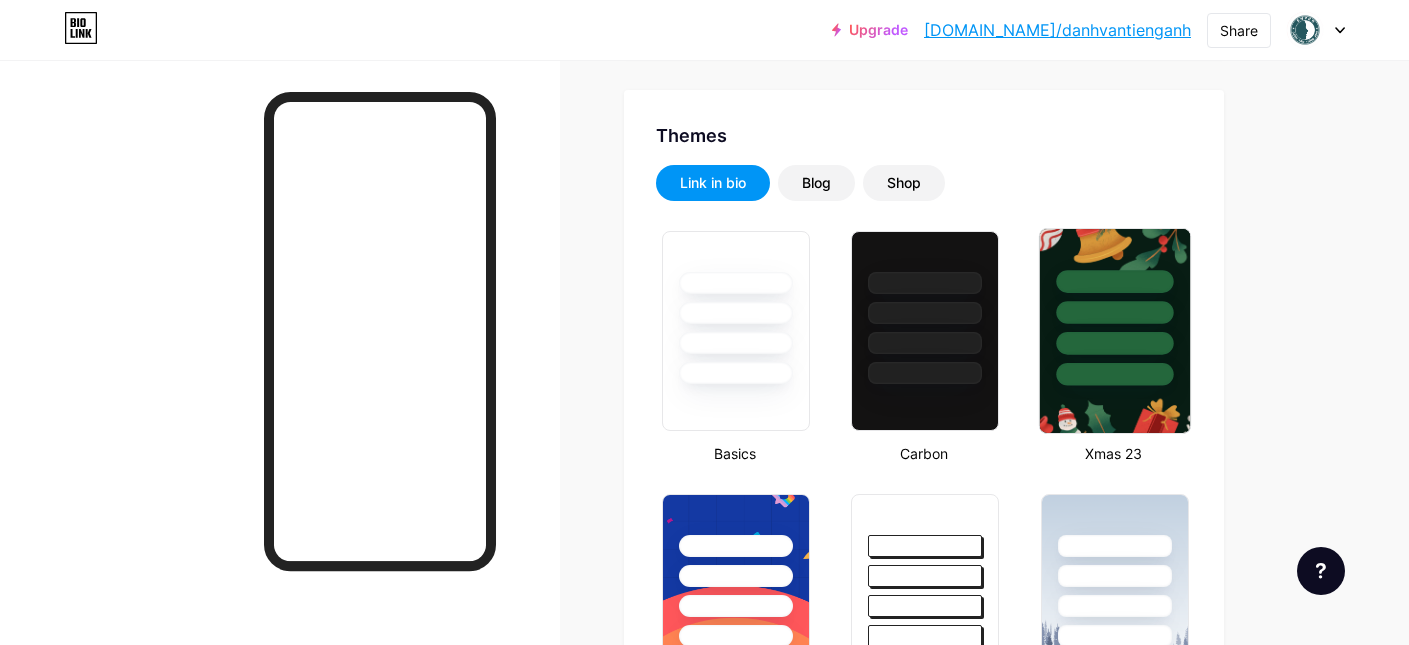 scroll, scrollTop: 517, scrollLeft: 0, axis: vertical 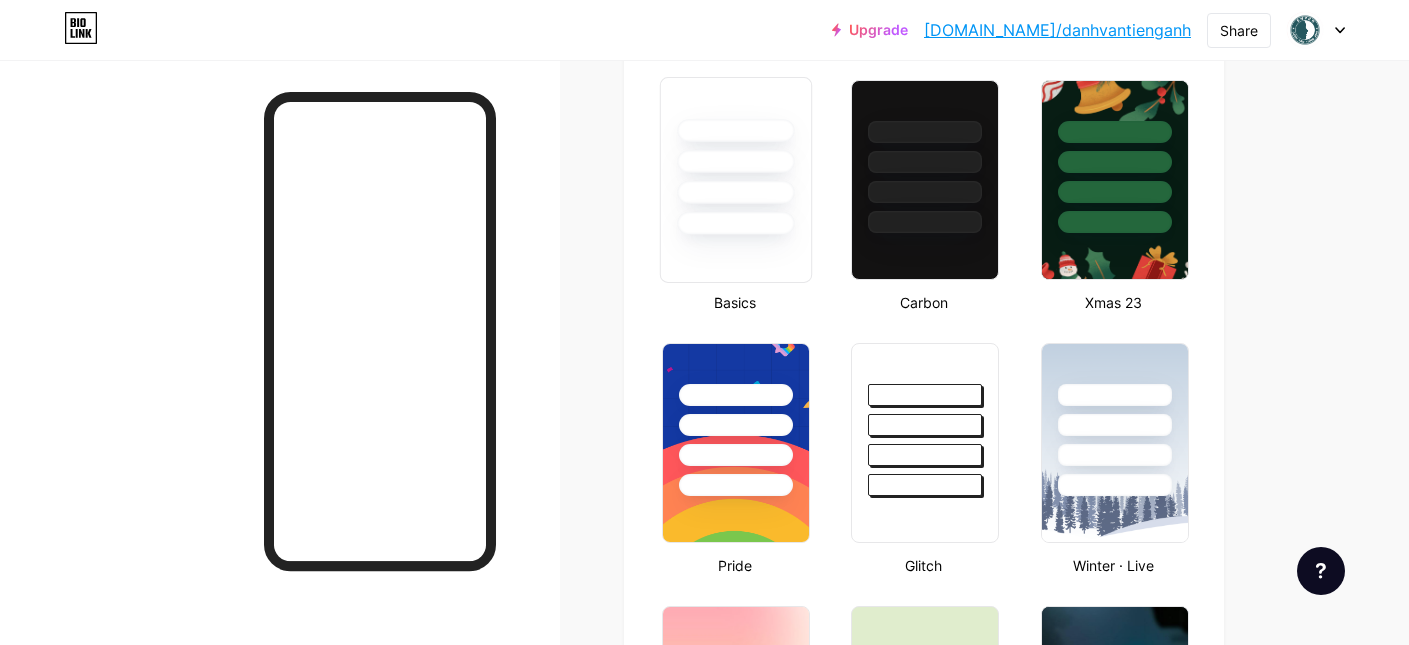 click at bounding box center (736, 180) 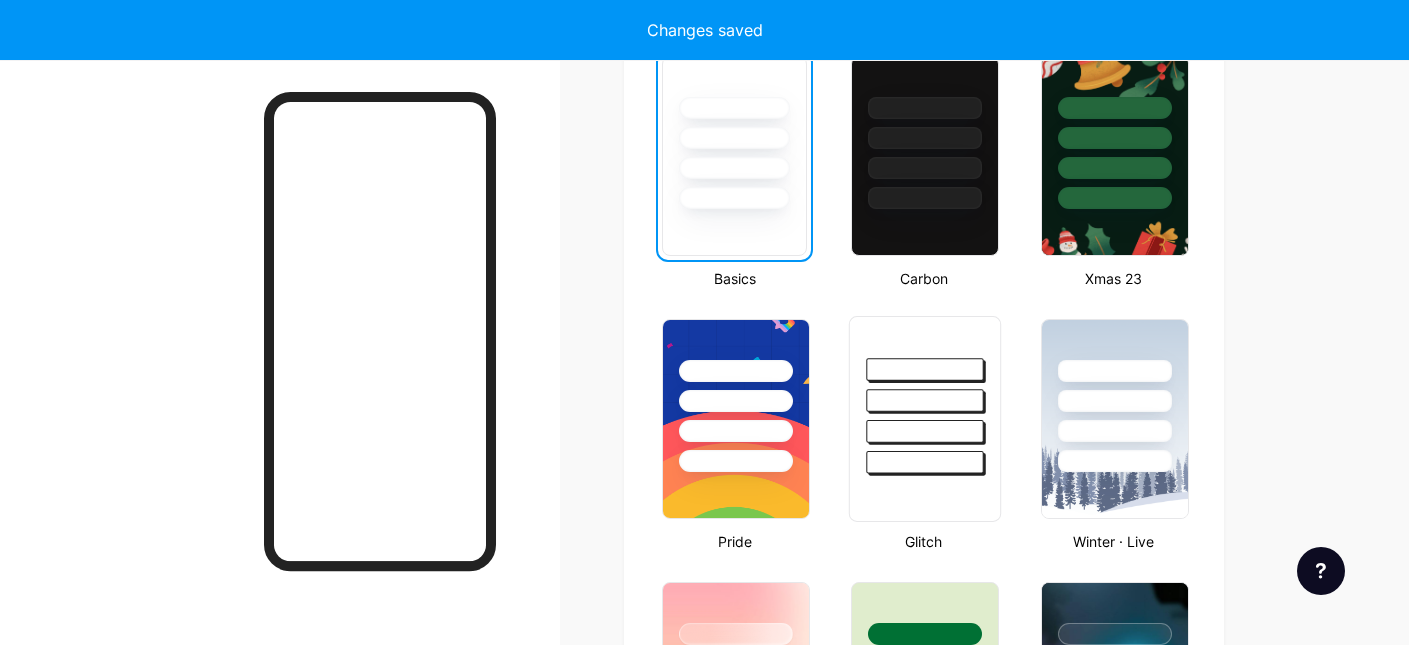 scroll, scrollTop: 548, scrollLeft: 0, axis: vertical 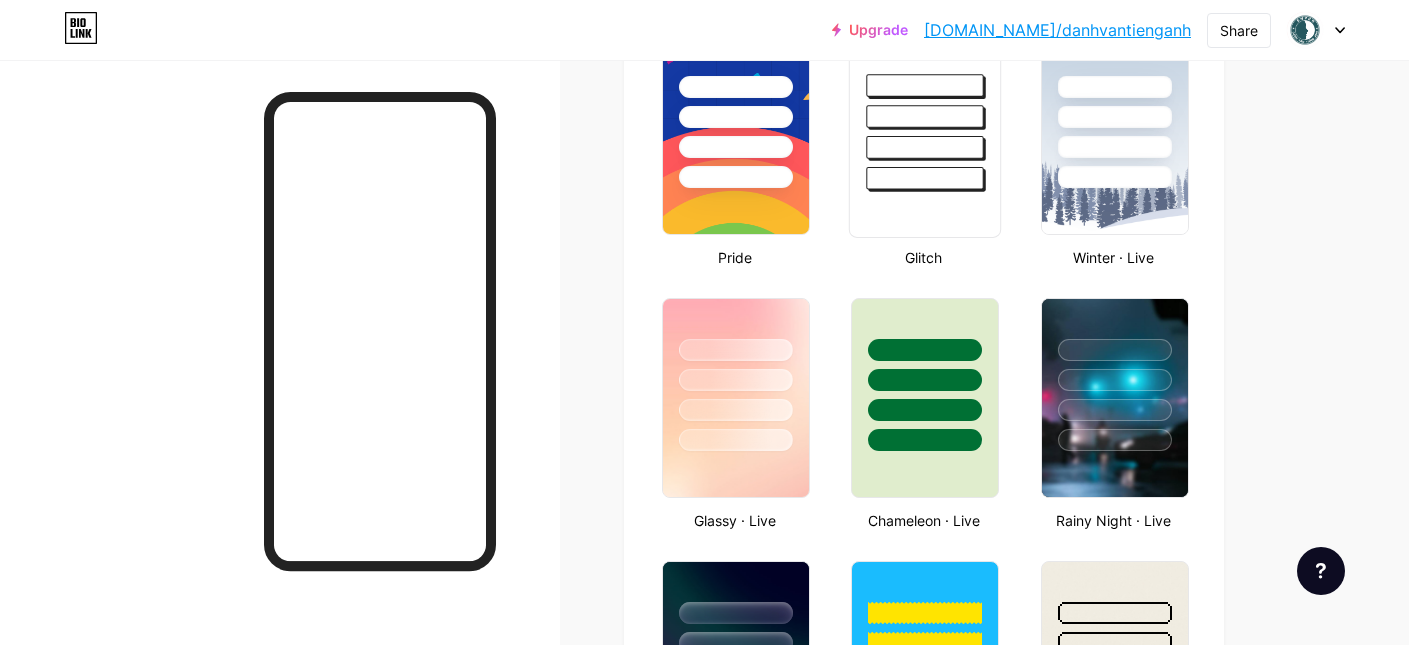 click at bounding box center [925, 375] 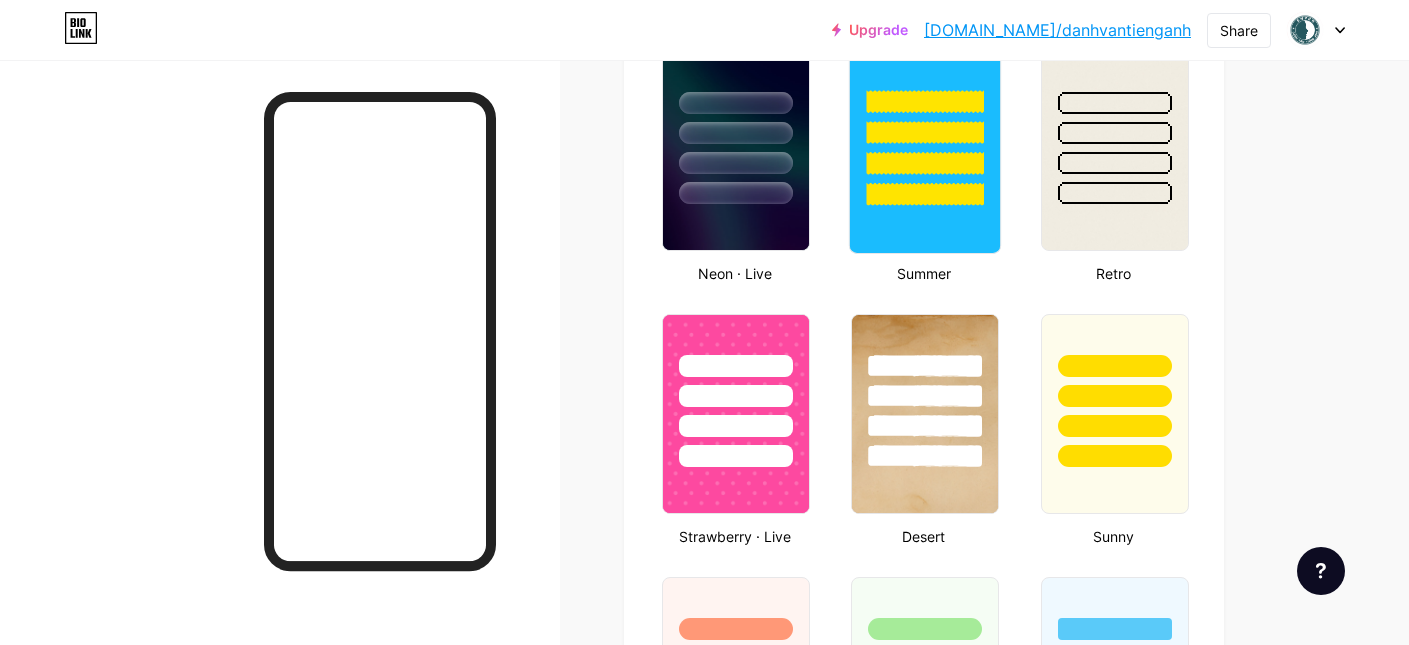 scroll, scrollTop: 1529, scrollLeft: 0, axis: vertical 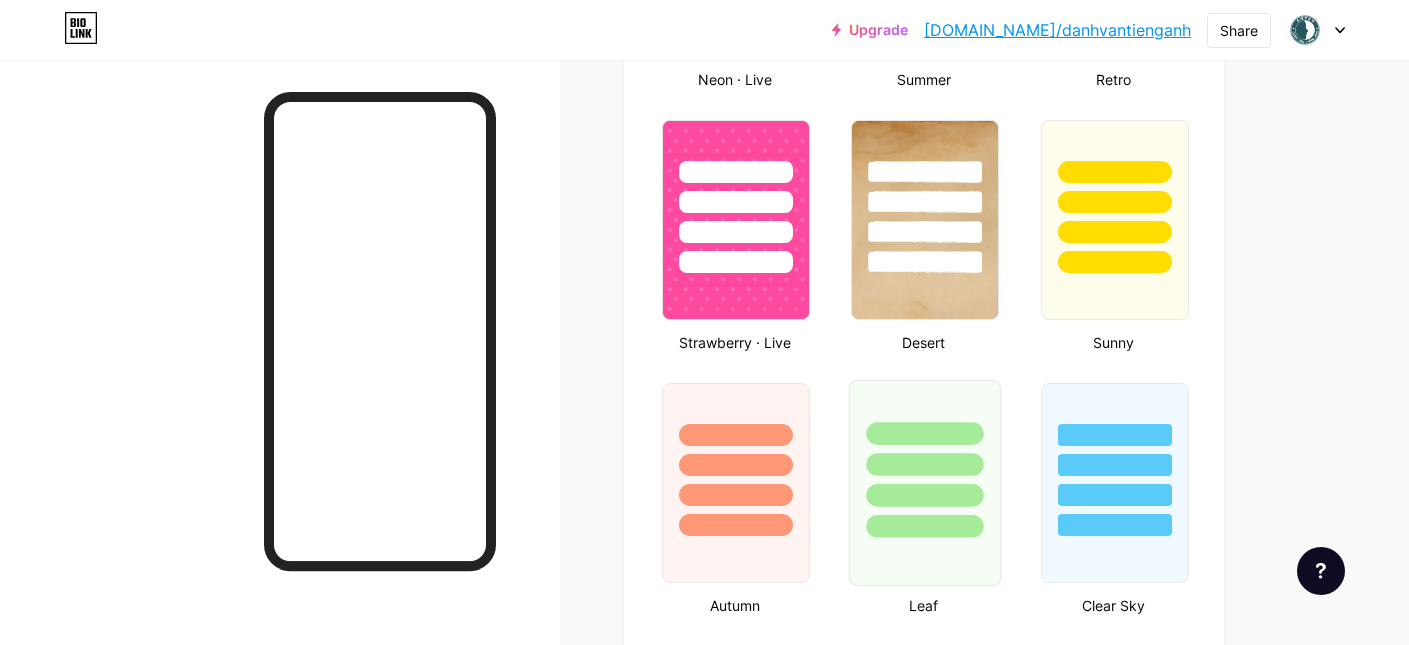 click at bounding box center [925, 433] 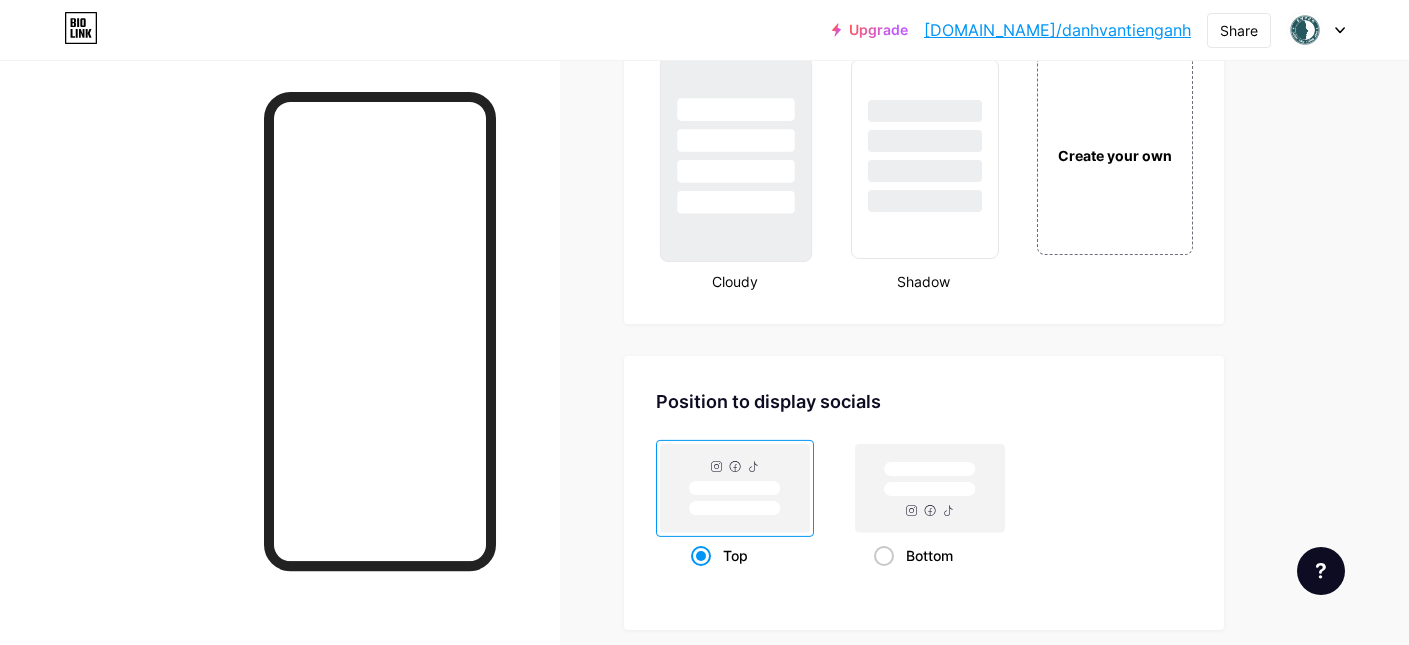 scroll, scrollTop: 2377, scrollLeft: 0, axis: vertical 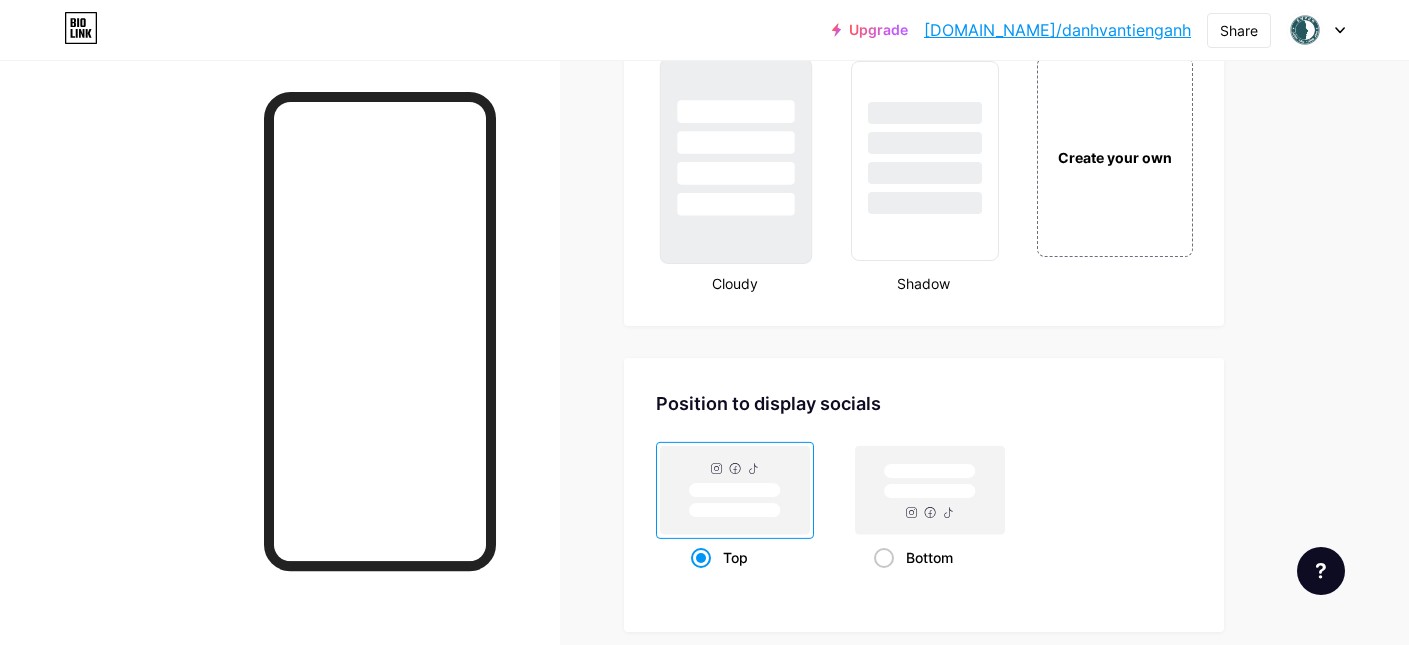 click at bounding box center [736, 137] 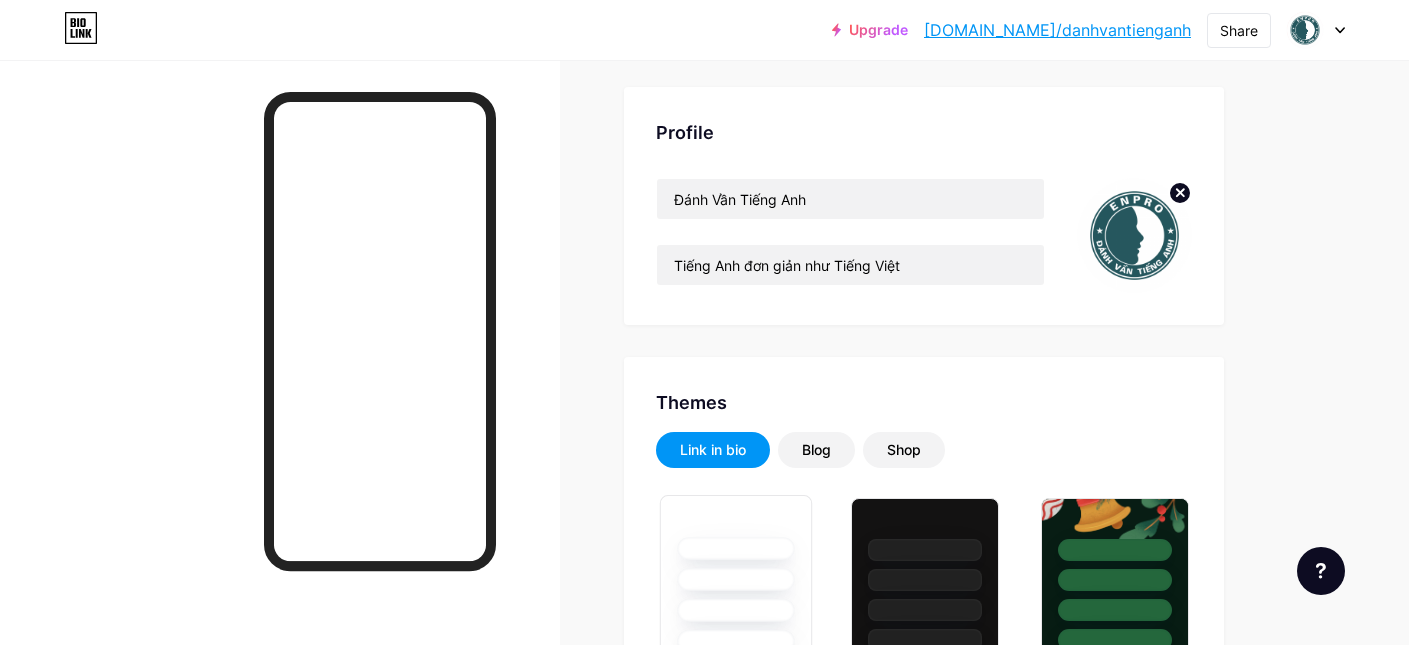 scroll, scrollTop: 301, scrollLeft: 0, axis: vertical 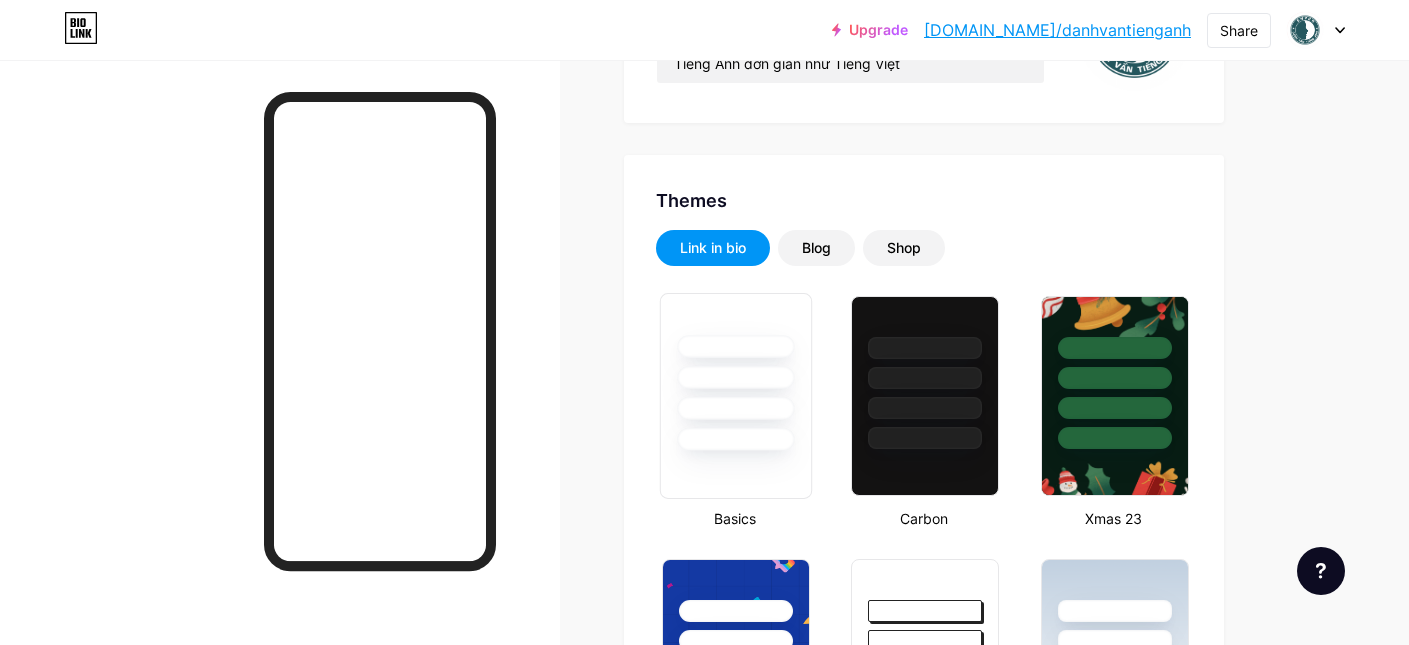 click at bounding box center [736, 372] 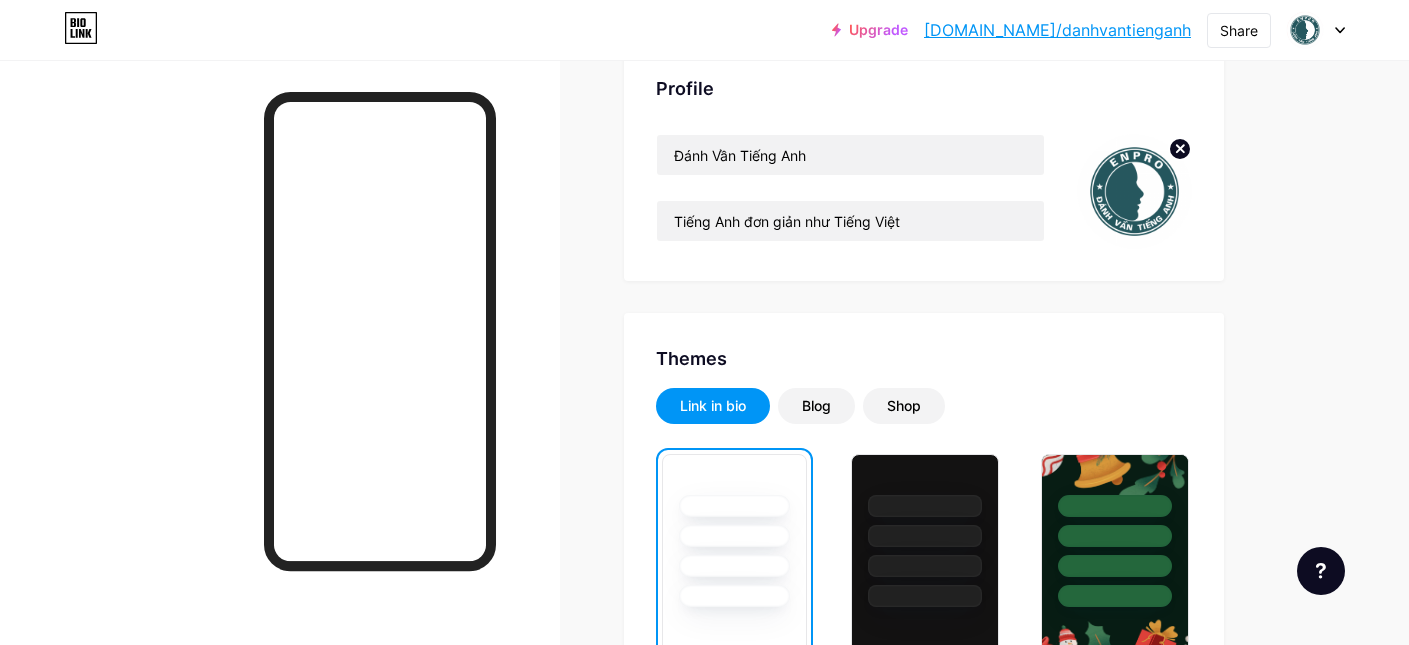 scroll, scrollTop: 0, scrollLeft: 0, axis: both 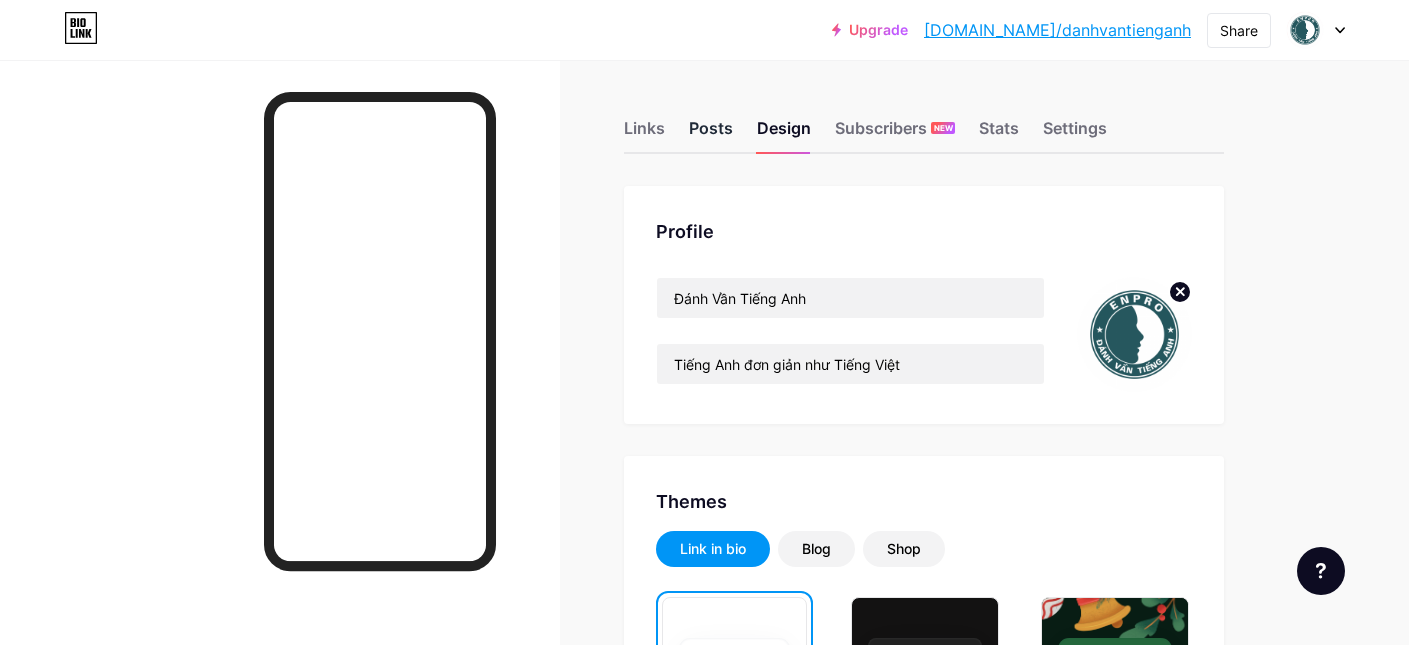 click on "Posts" at bounding box center [711, 134] 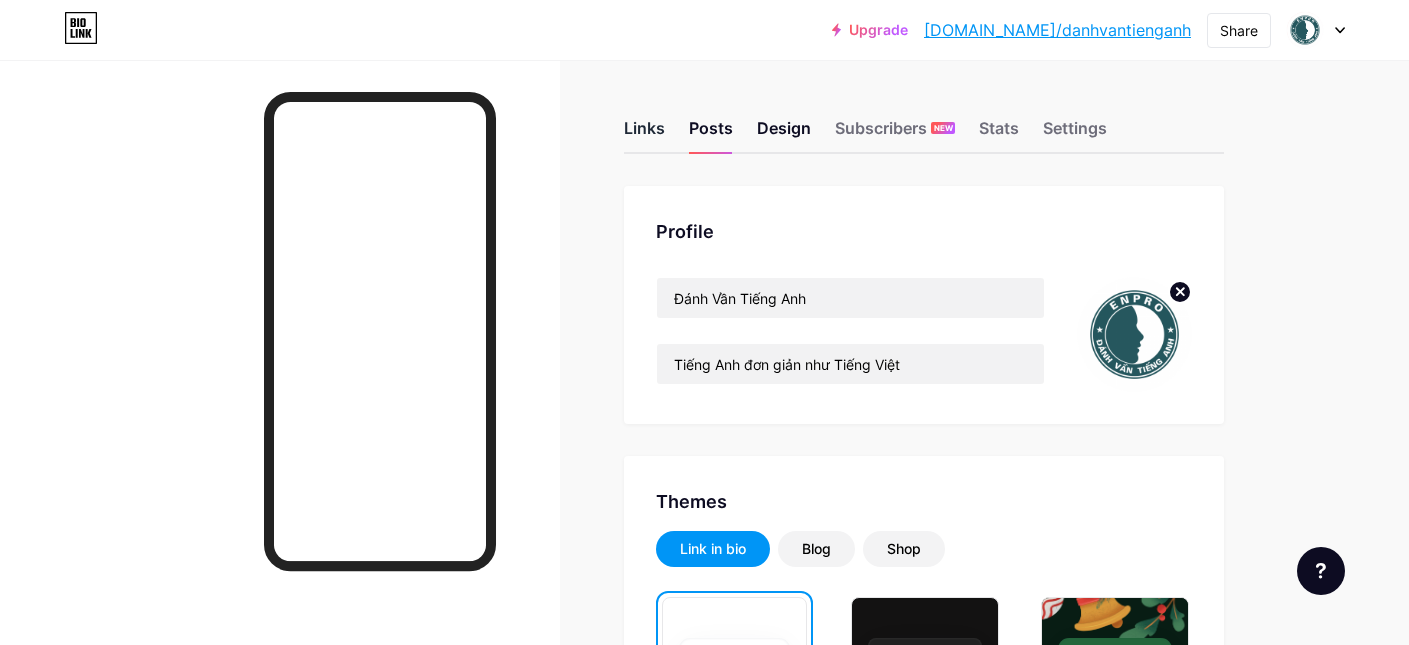 click on "Links" at bounding box center (644, 134) 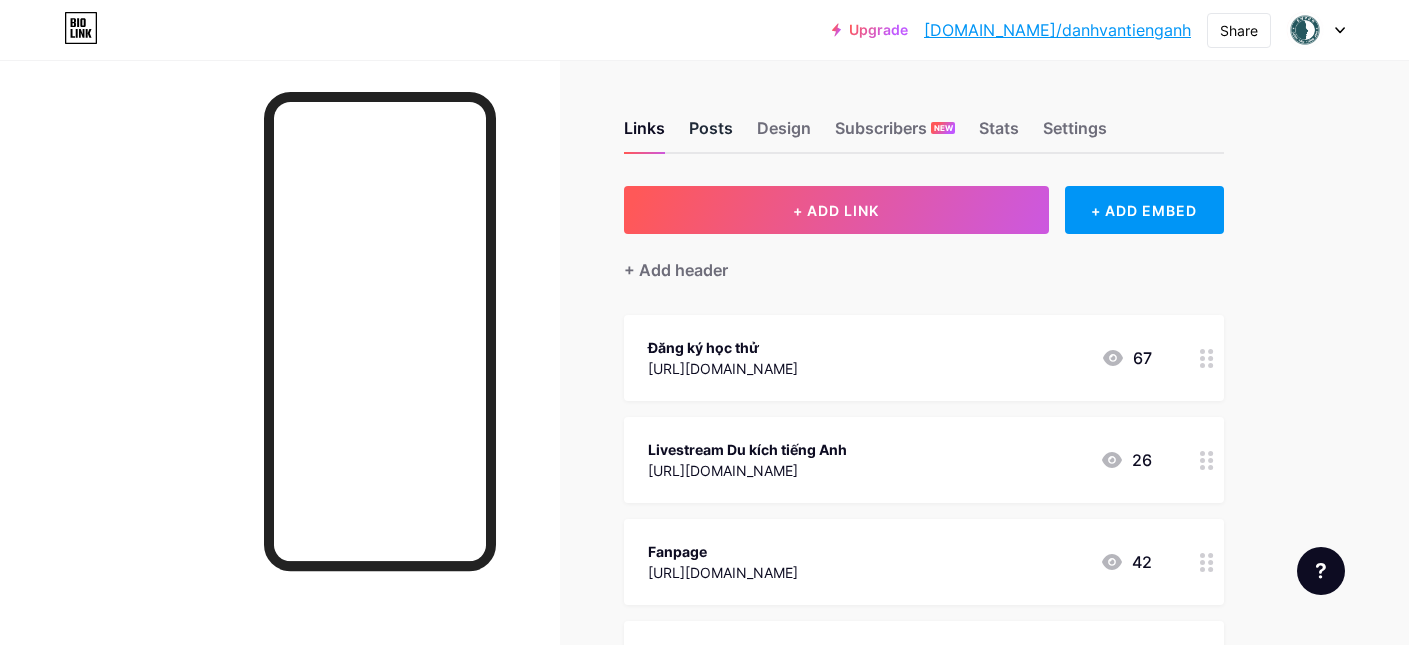 click on "Posts" at bounding box center [711, 134] 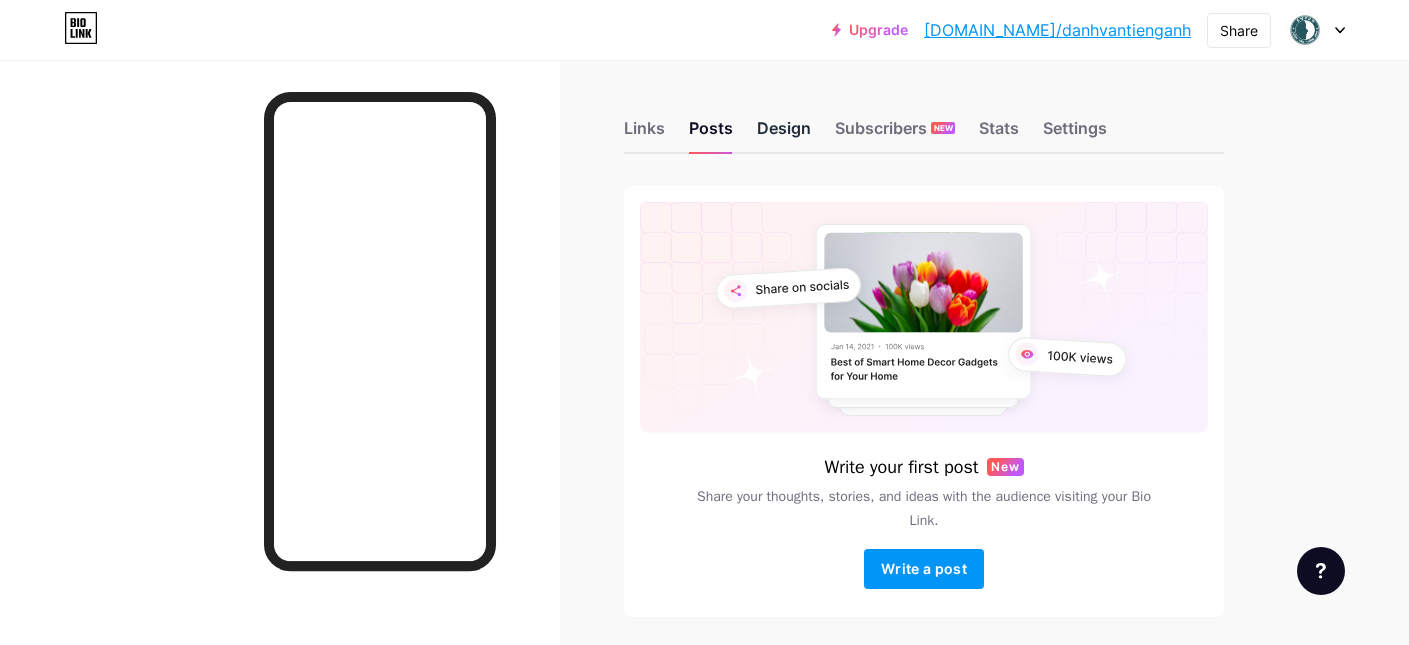 click on "Design" at bounding box center (784, 134) 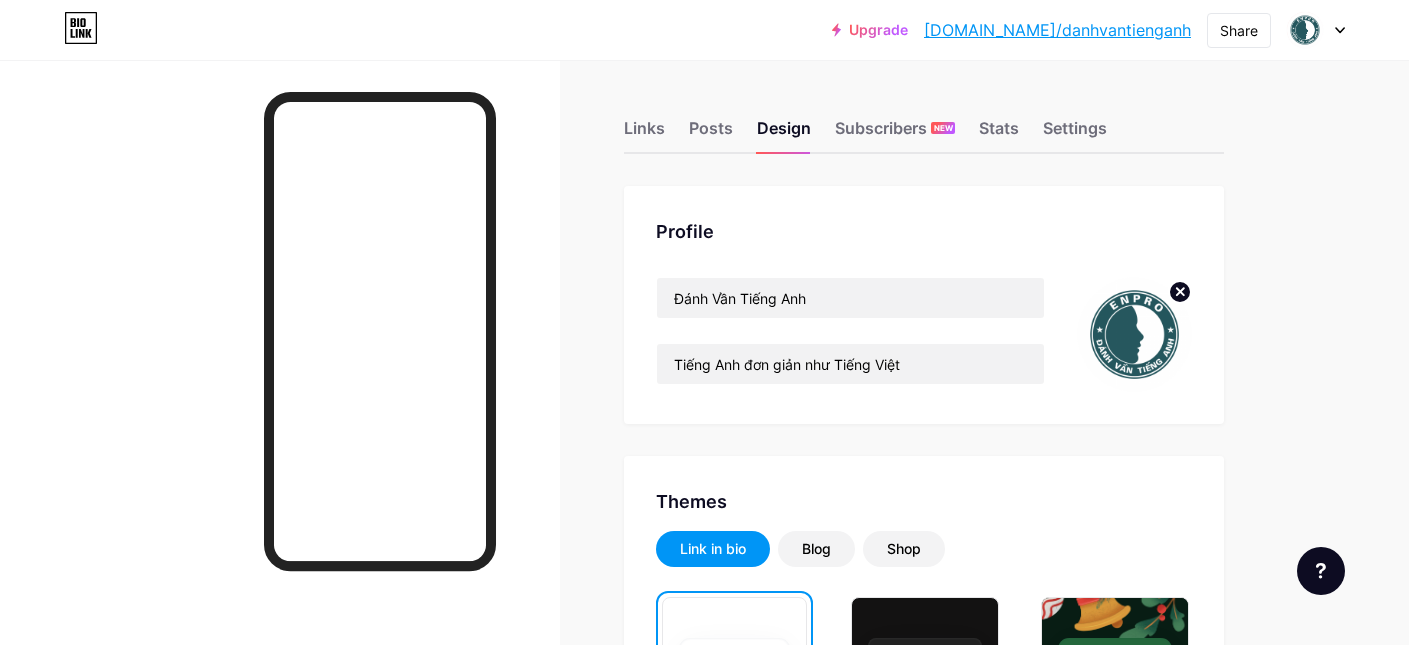 click on "Links
Posts
Design
Subscribers
NEW
Stats
Settings" at bounding box center (924, 119) 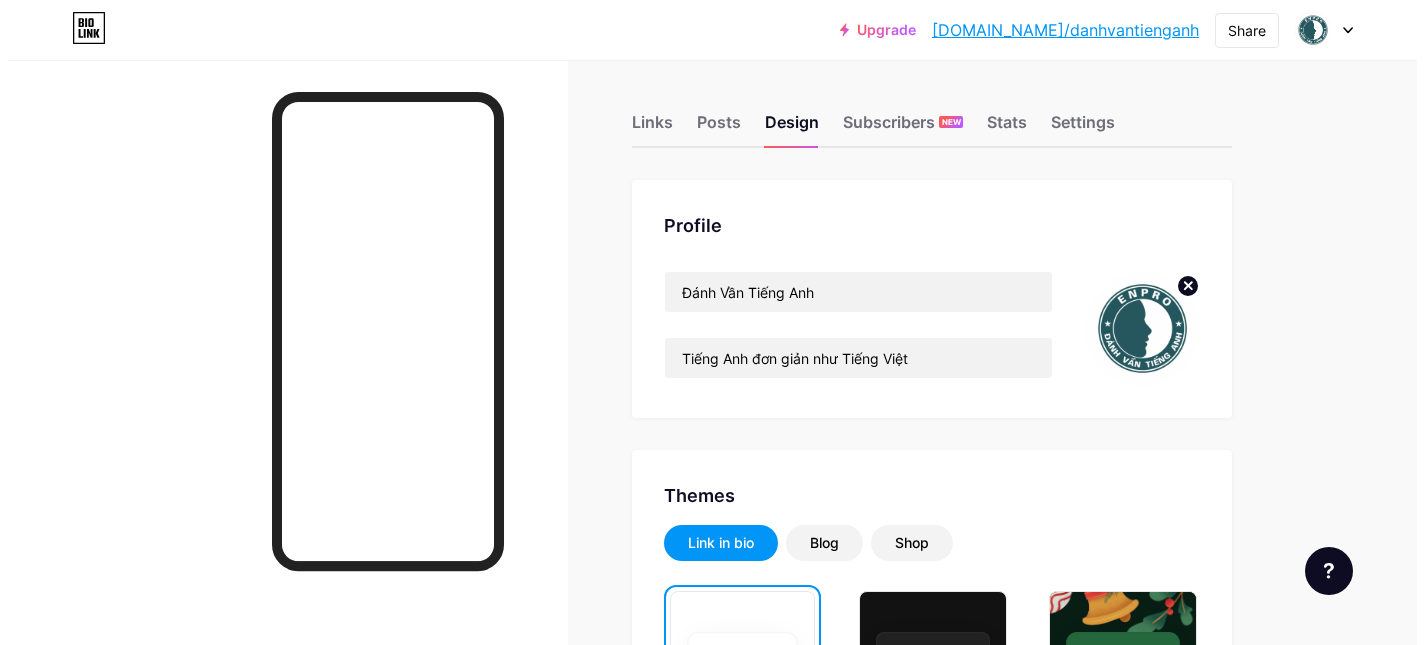 scroll, scrollTop: 0, scrollLeft: 0, axis: both 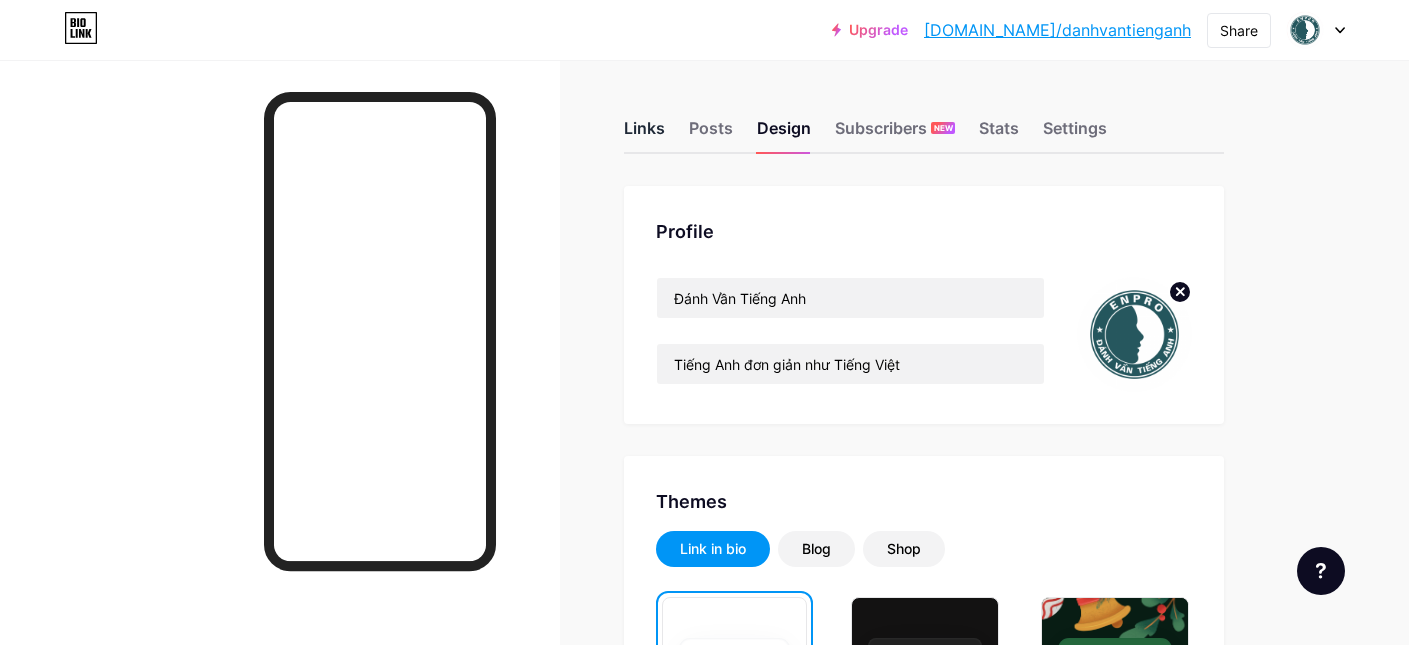click on "Links" at bounding box center (644, 134) 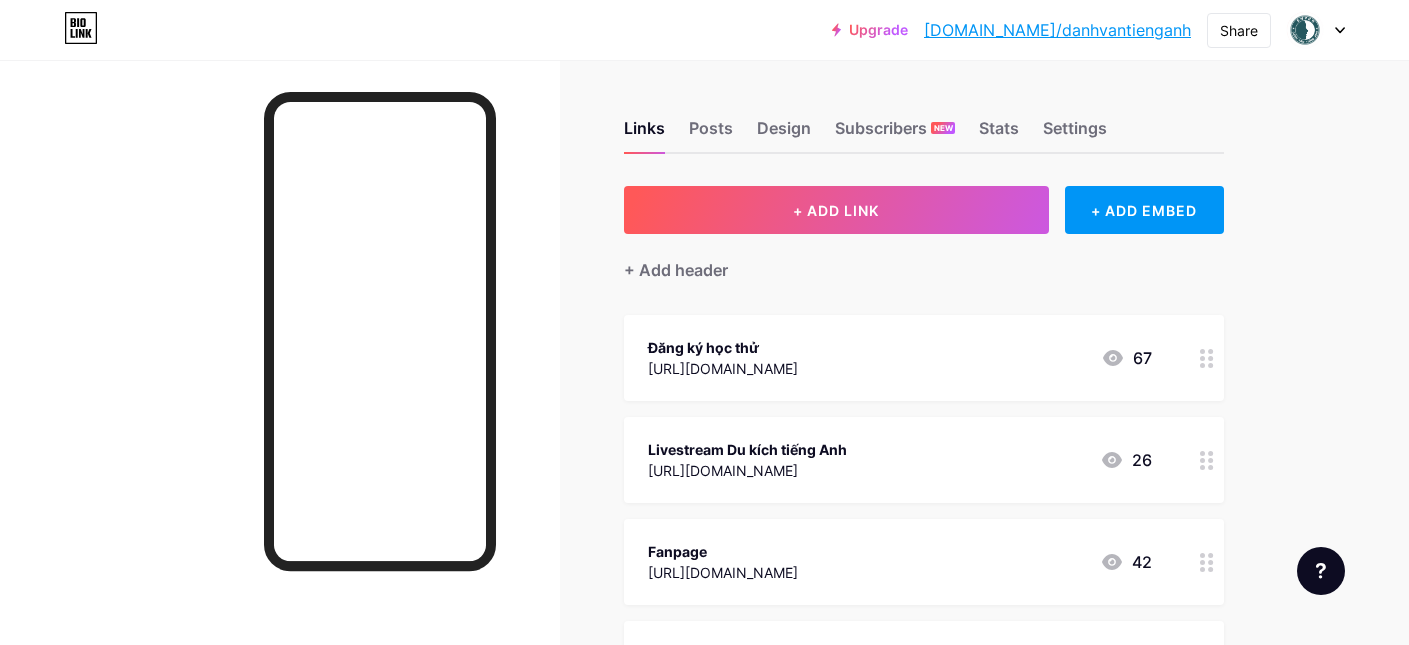 click on "Đăng ký học thử" at bounding box center [723, 347] 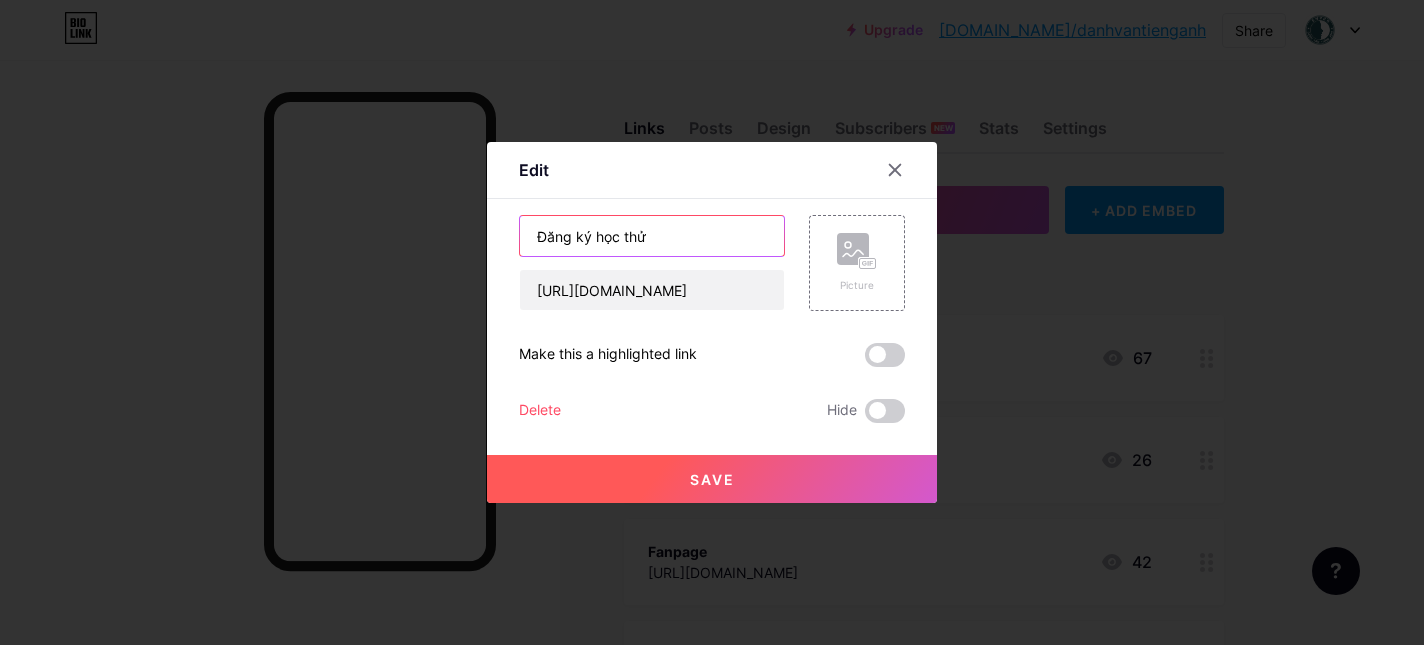 click on "Đăng ký học thử" at bounding box center (652, 236) 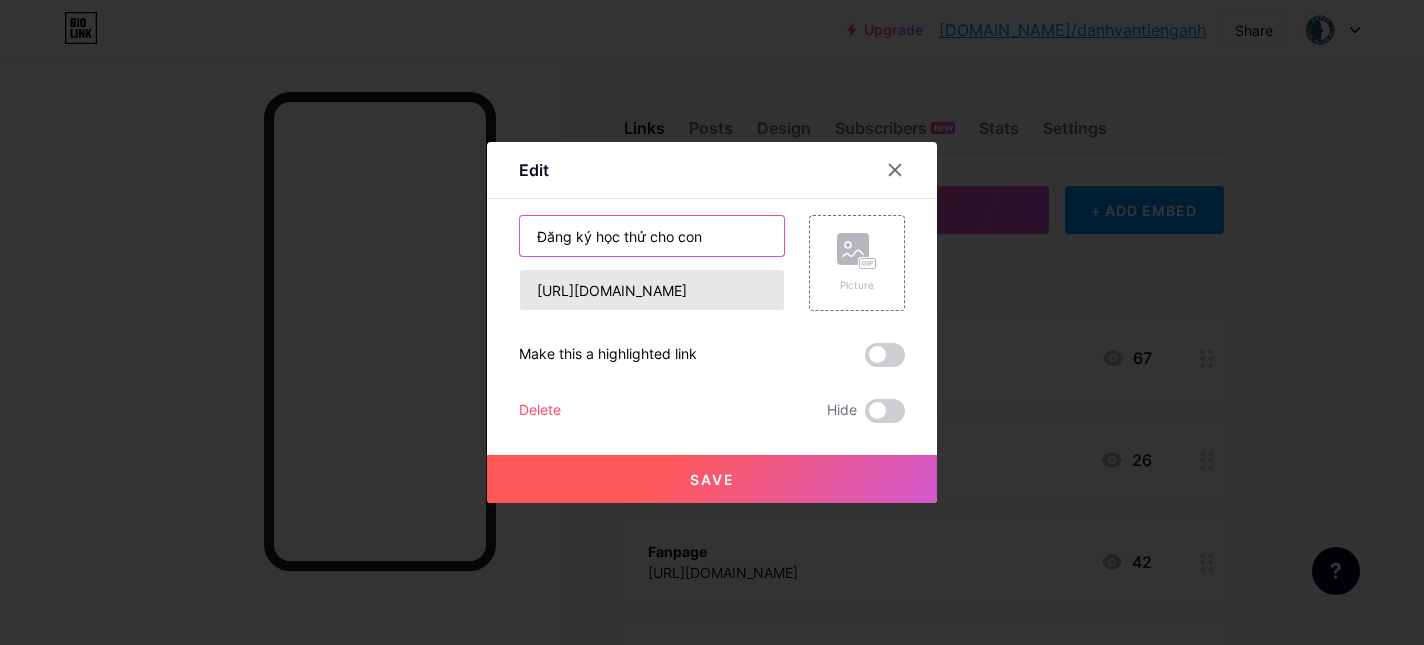 type on "Đăng ký học thử cho con" 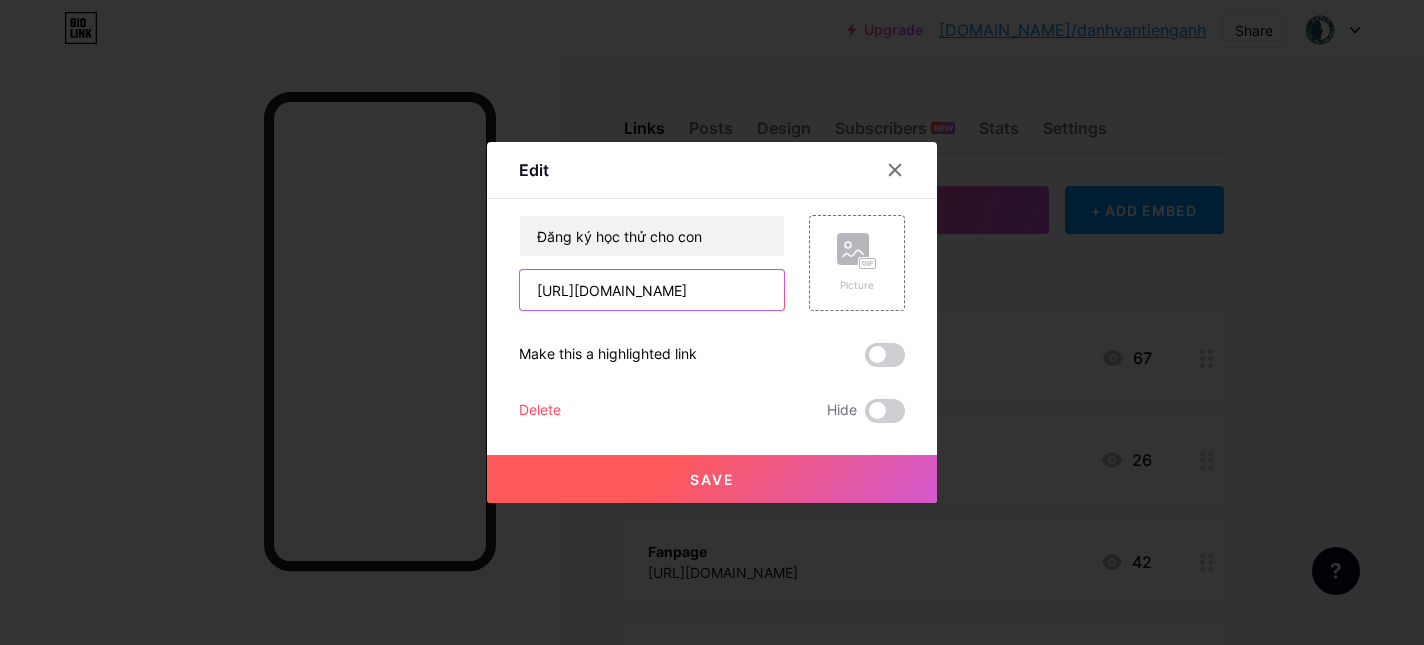 click on "https://on.enpro.vn/tienganhtuongtac?utm_source=tk&utm_medium=org&utm_campaign=vt" at bounding box center (652, 290) 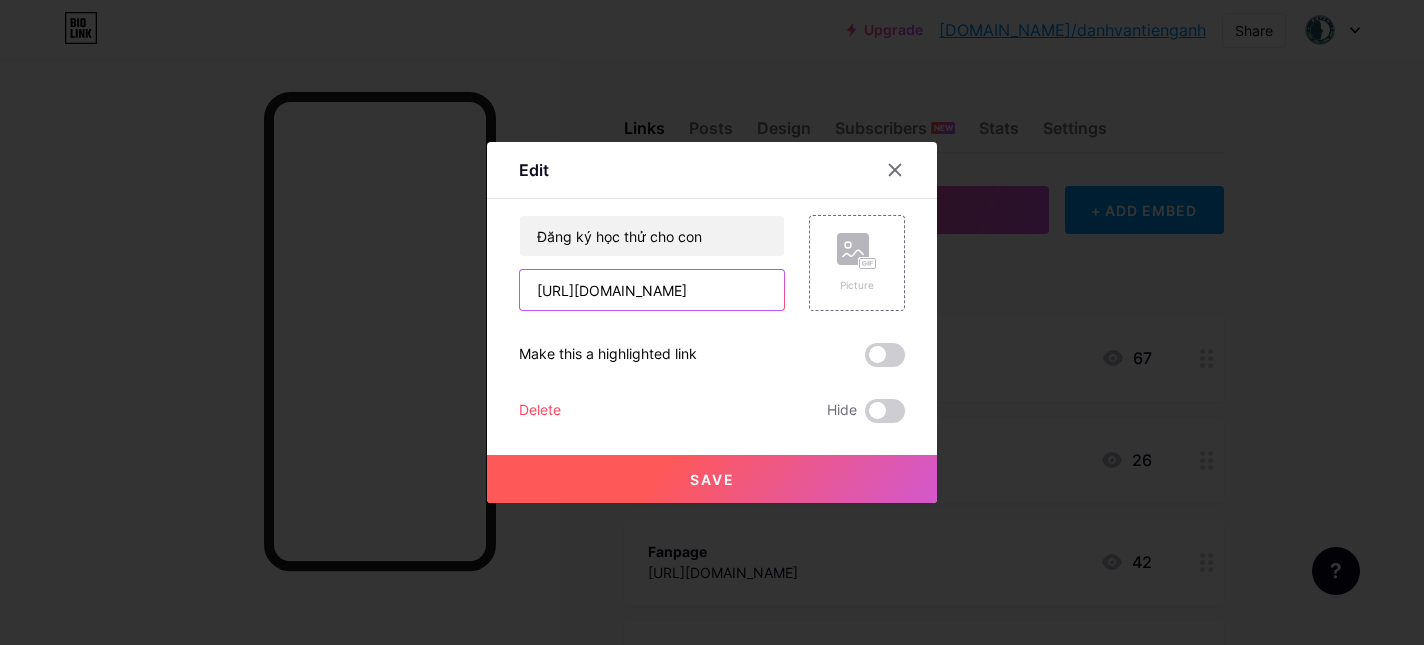 paste on "he?utm_source=tk&utm_medium=org&utm_campaign=vt&utm_contentbiolink" 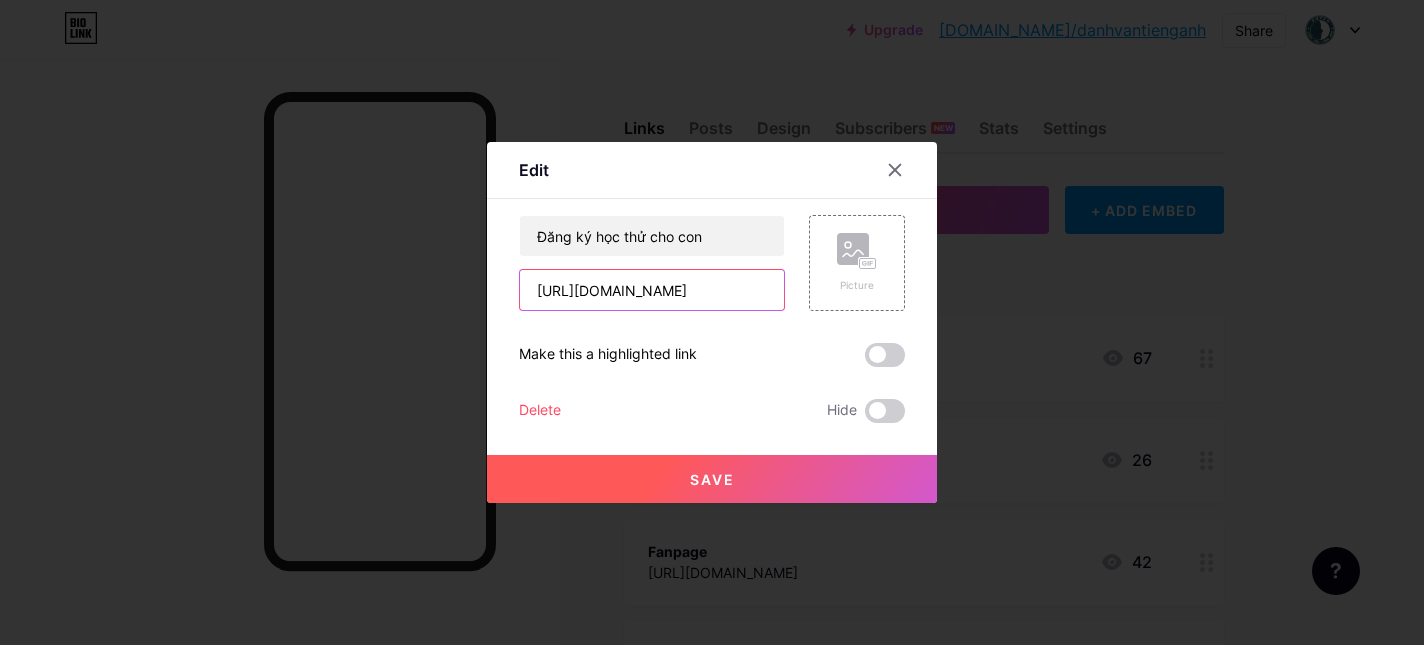 scroll, scrollTop: 0, scrollLeft: 409, axis: horizontal 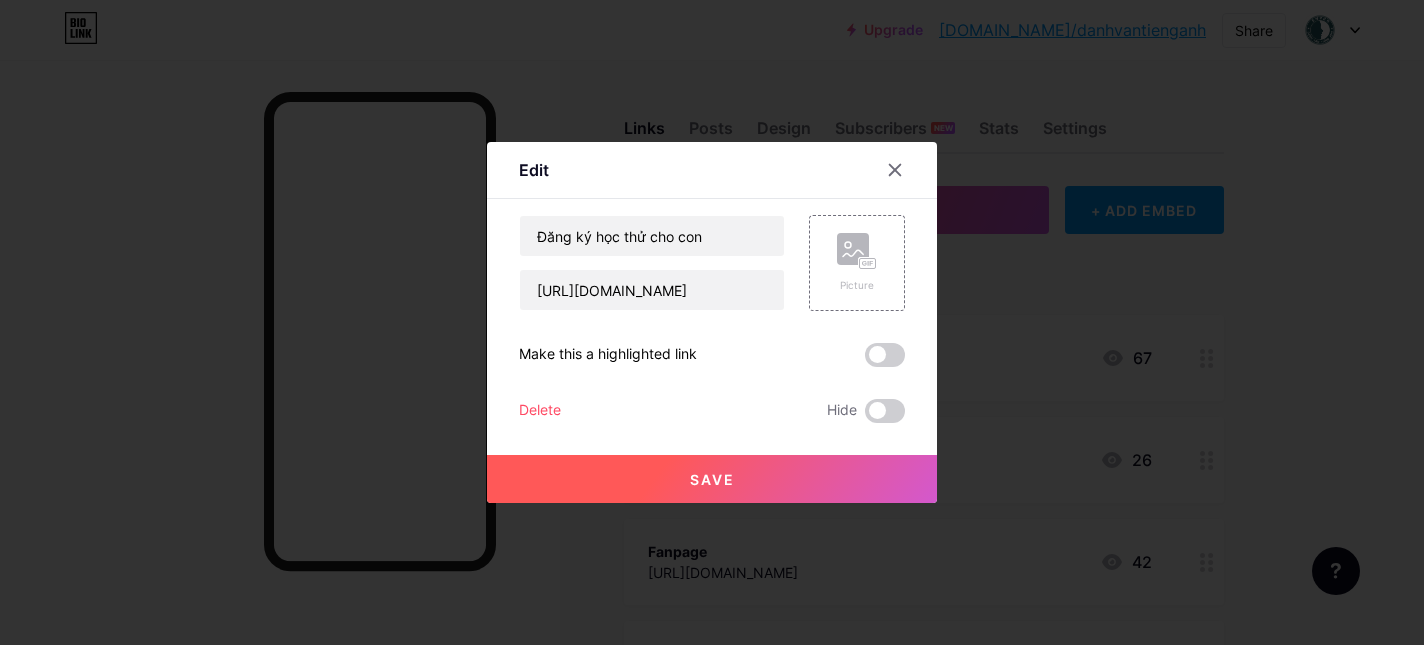 click on "Save" at bounding box center [712, 479] 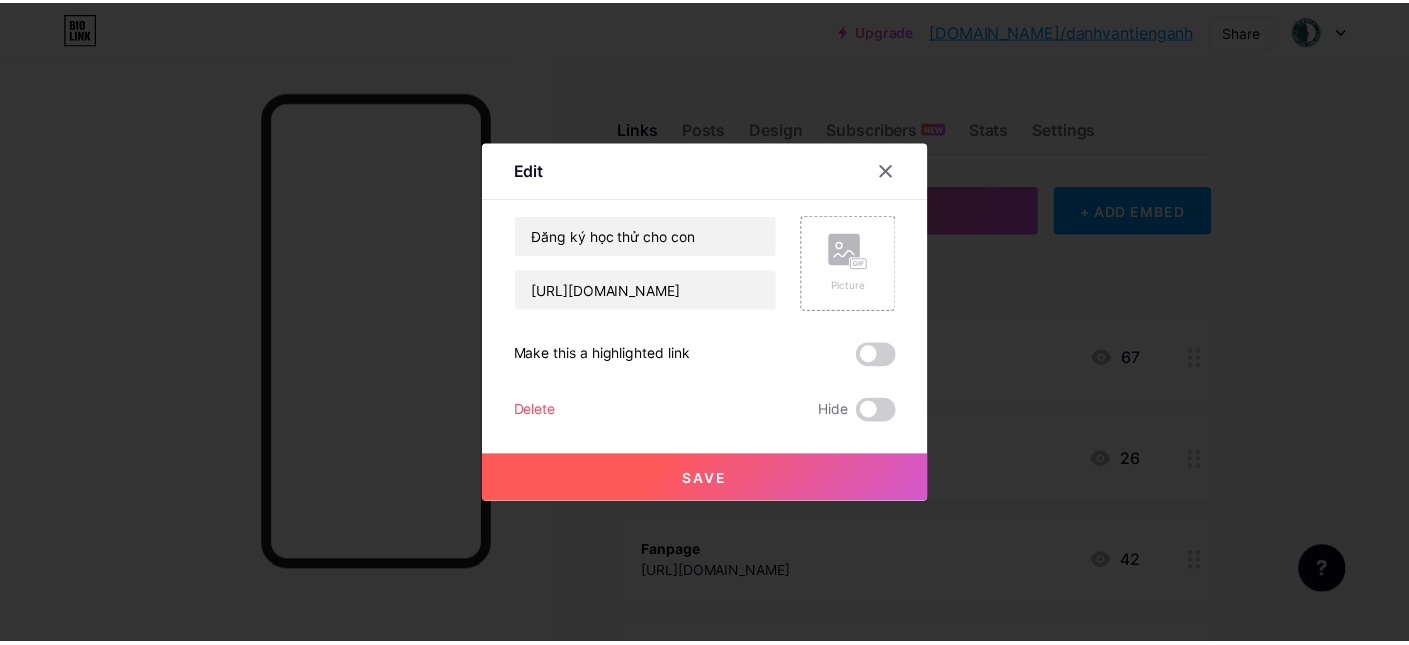 scroll, scrollTop: 0, scrollLeft: 0, axis: both 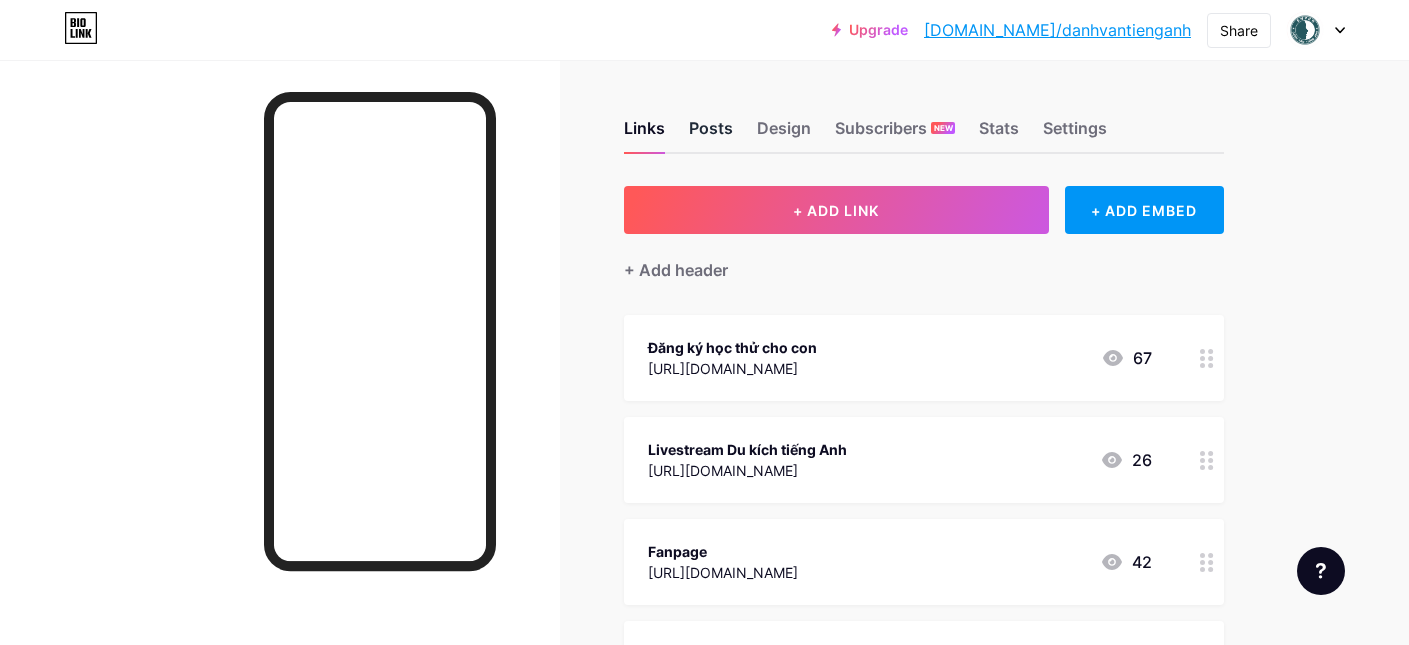 click on "Posts" at bounding box center [711, 134] 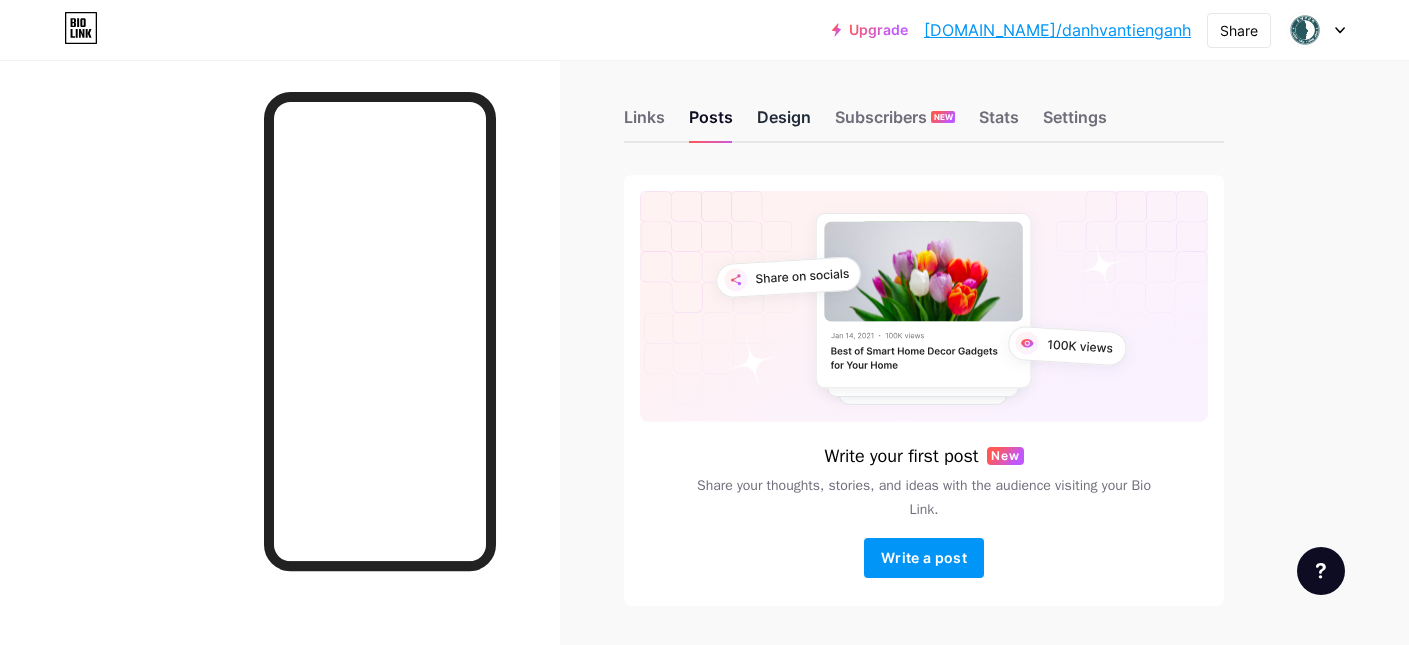 scroll, scrollTop: 0, scrollLeft: 0, axis: both 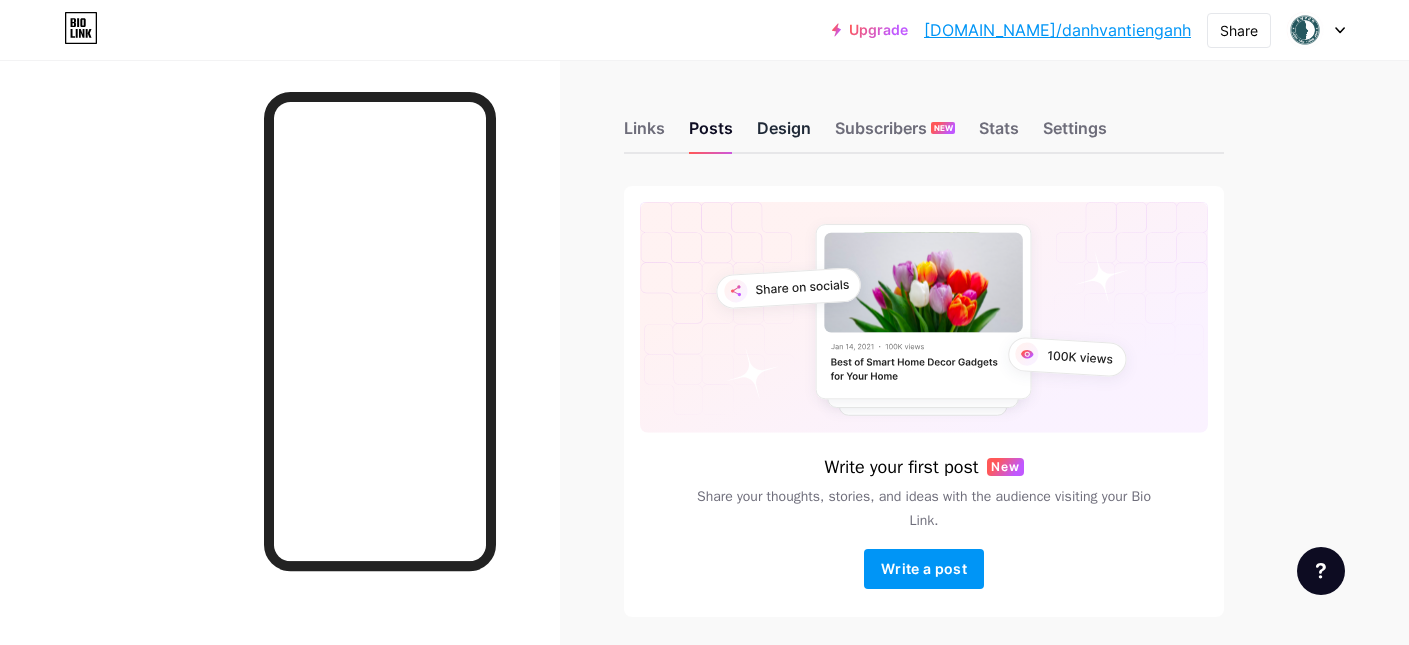click on "Design" at bounding box center (784, 134) 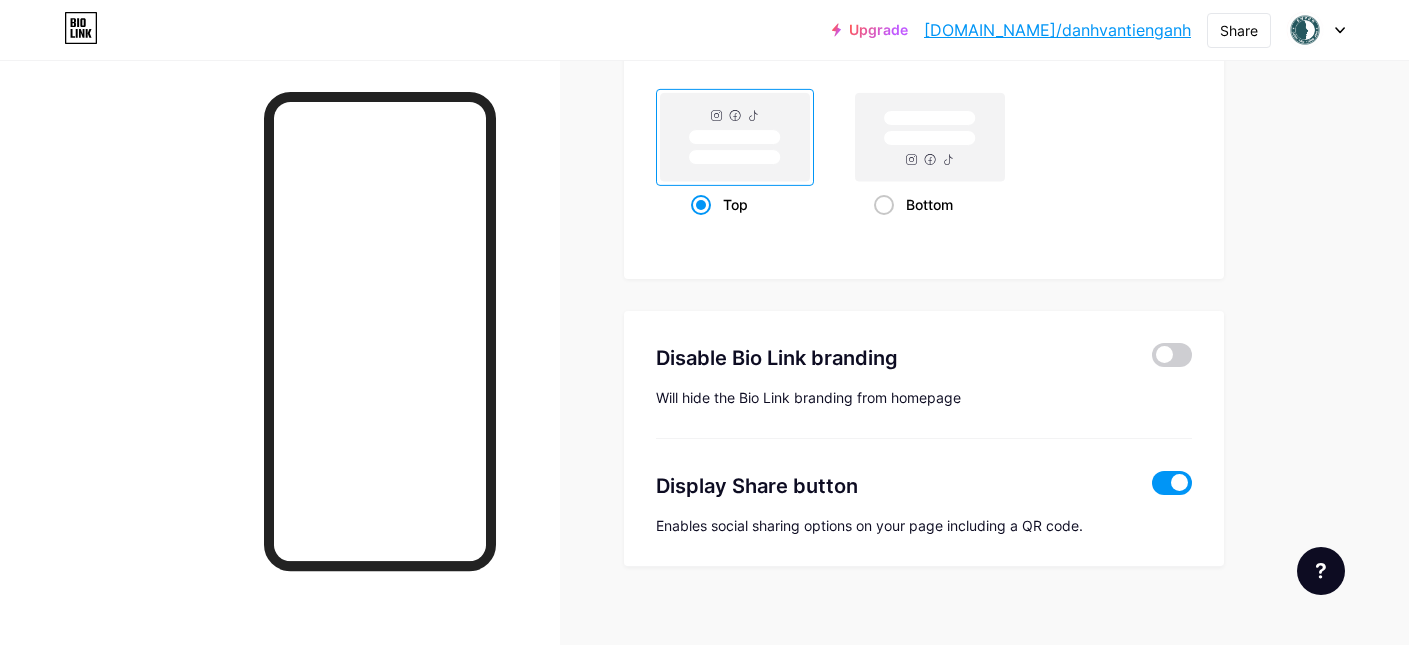 scroll, scrollTop: 2551, scrollLeft: 0, axis: vertical 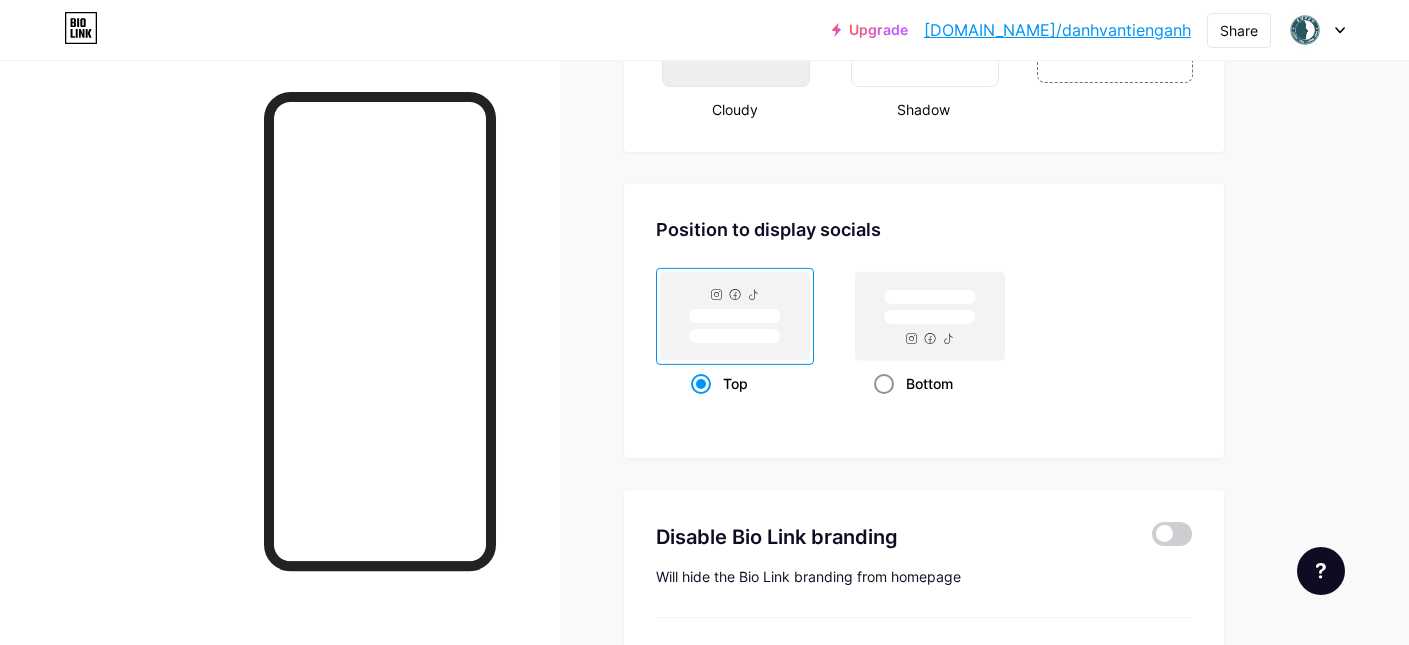 click 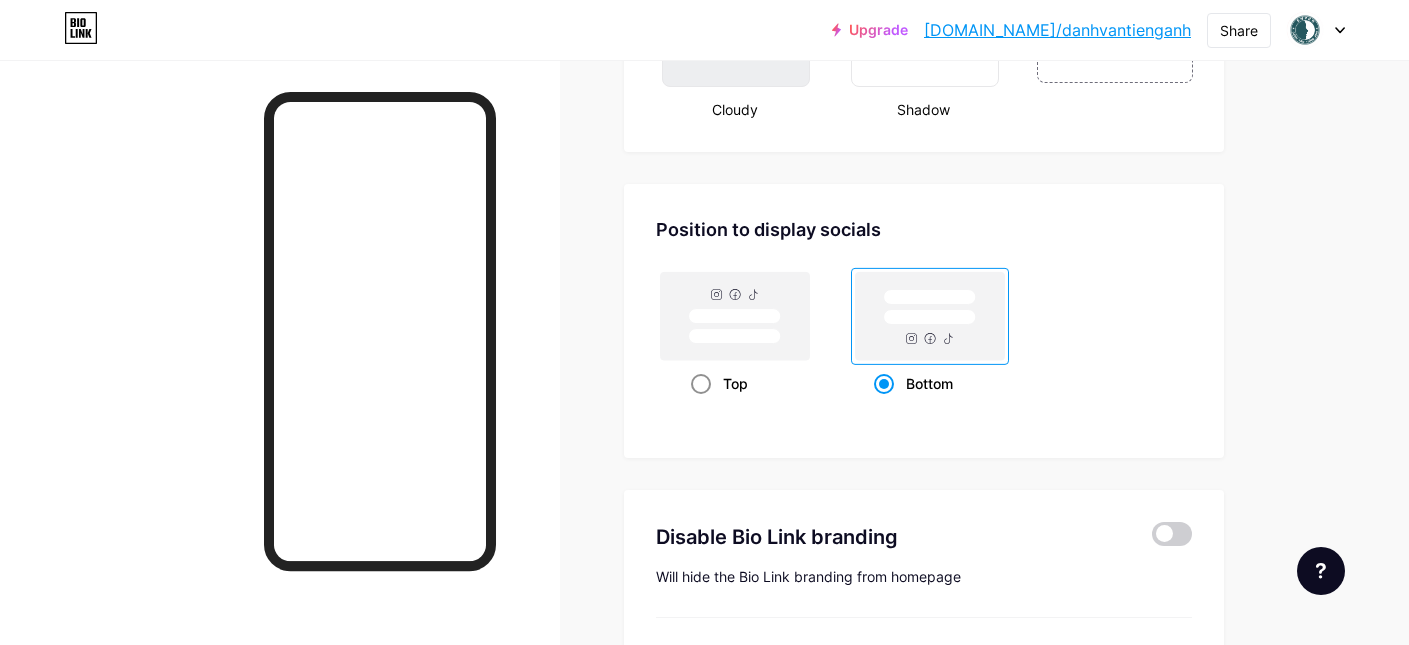 click 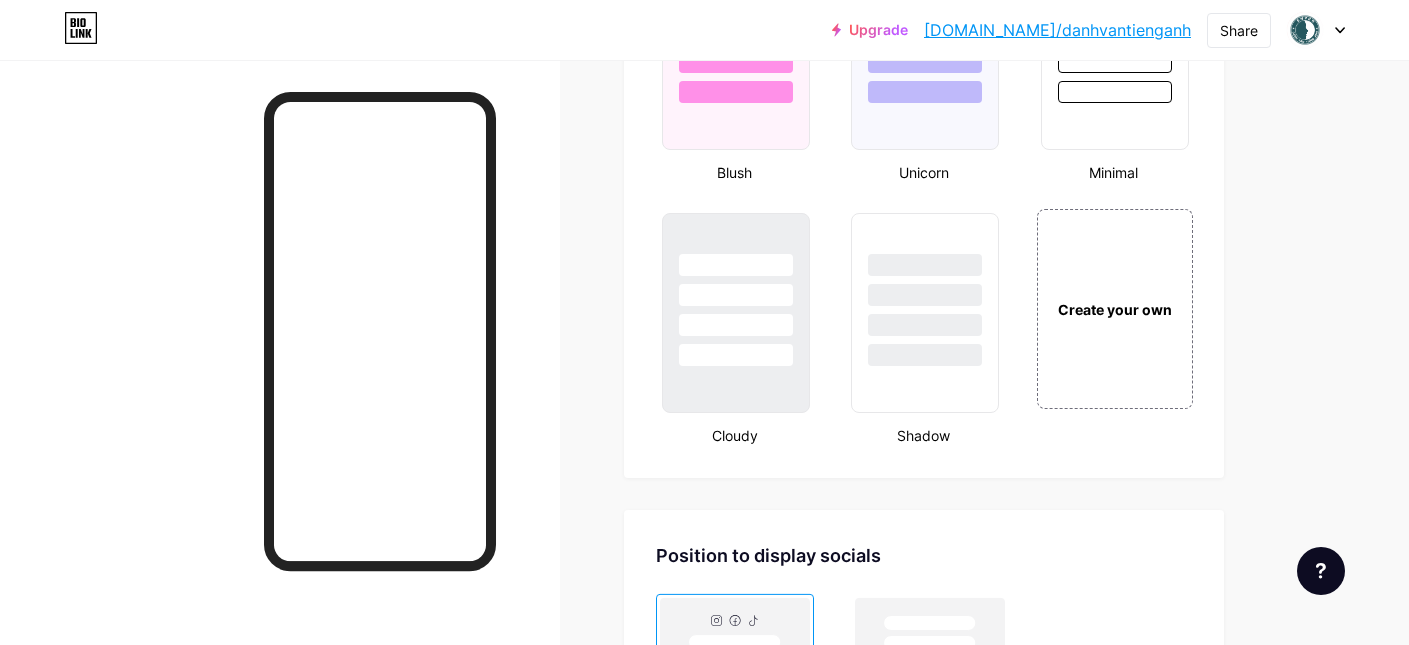 scroll, scrollTop: 2223, scrollLeft: 0, axis: vertical 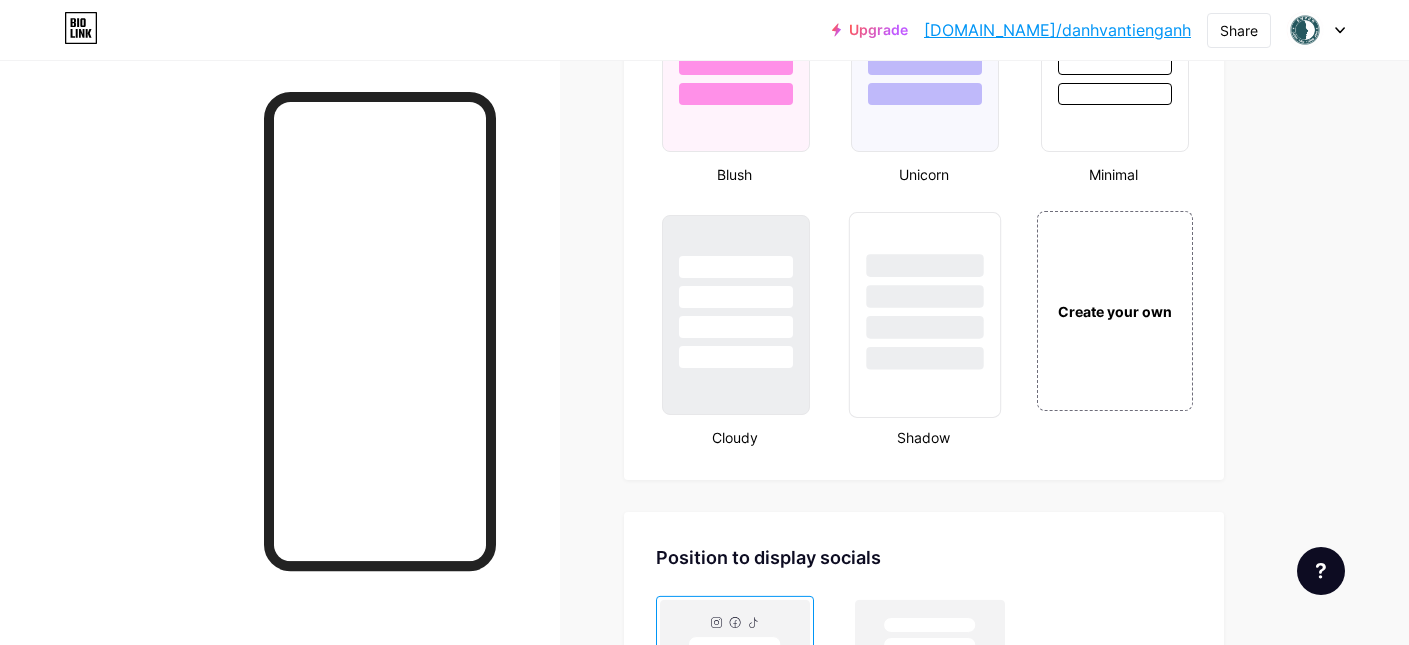 click at bounding box center (925, 358) 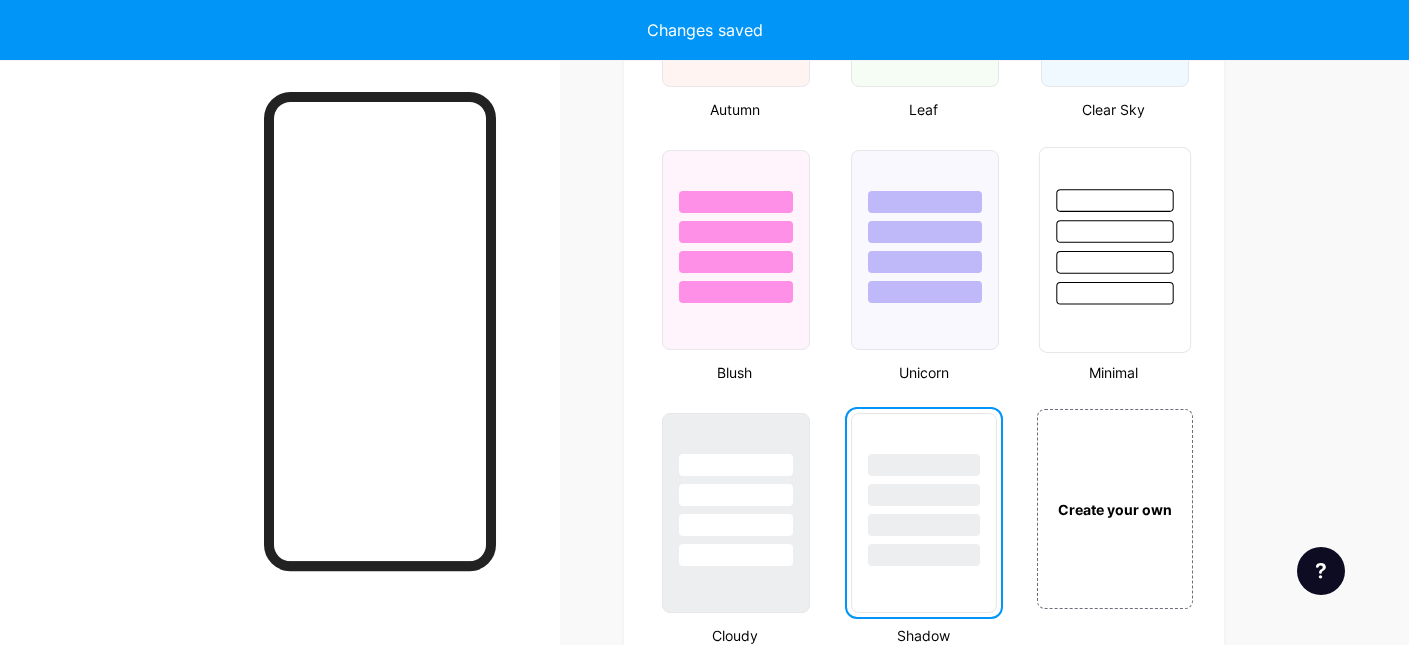 scroll, scrollTop: 2024, scrollLeft: 0, axis: vertical 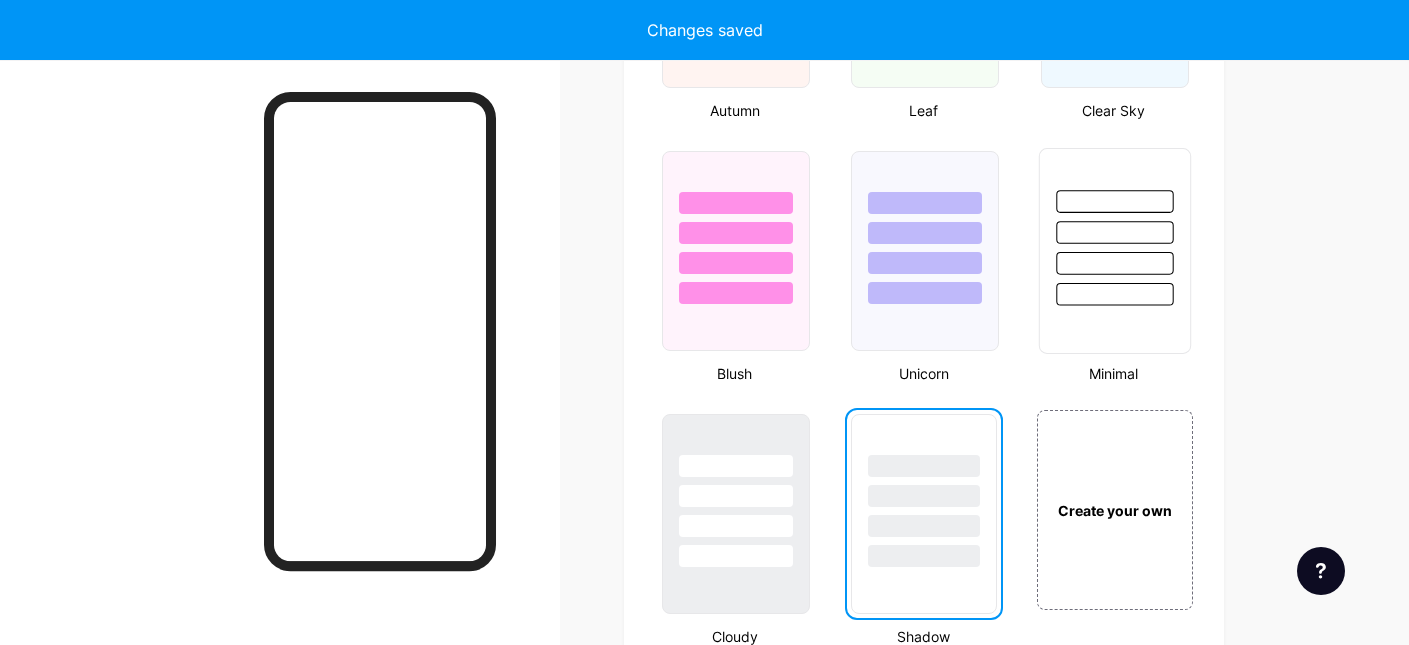 click at bounding box center (1114, 232) 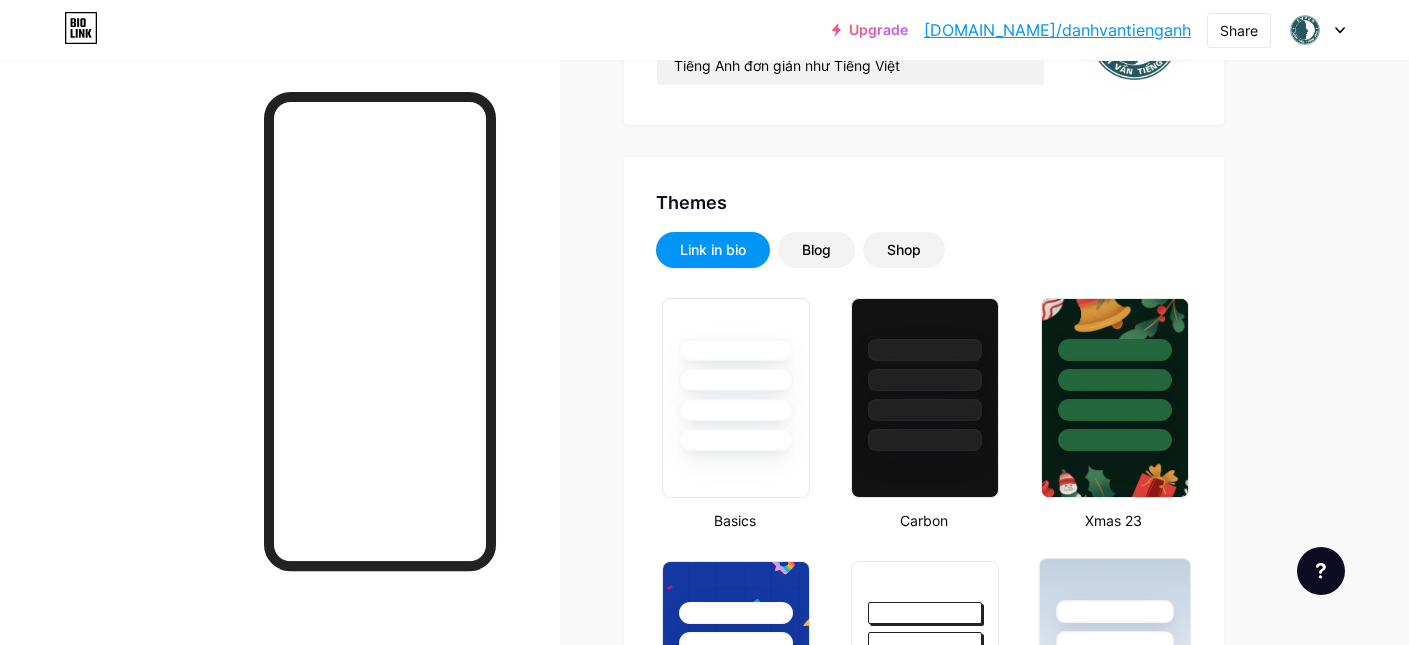 scroll, scrollTop: 0, scrollLeft: 0, axis: both 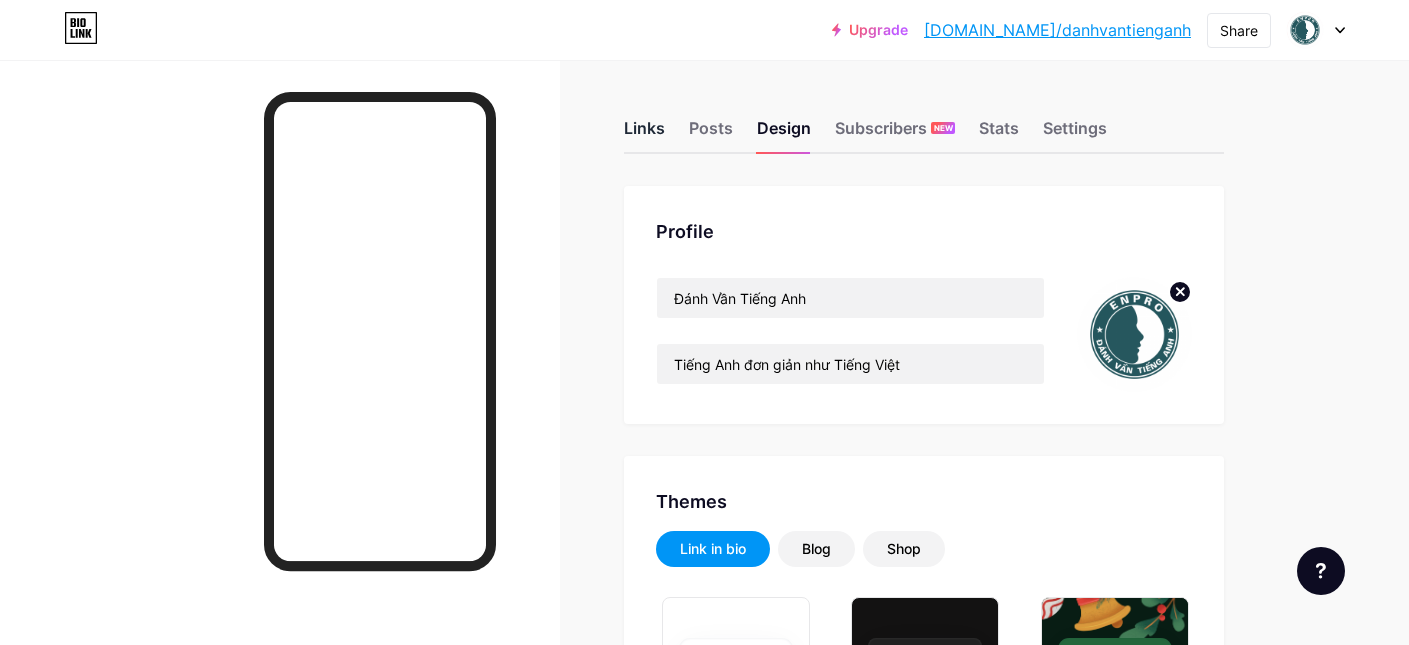 click on "Links" at bounding box center (644, 134) 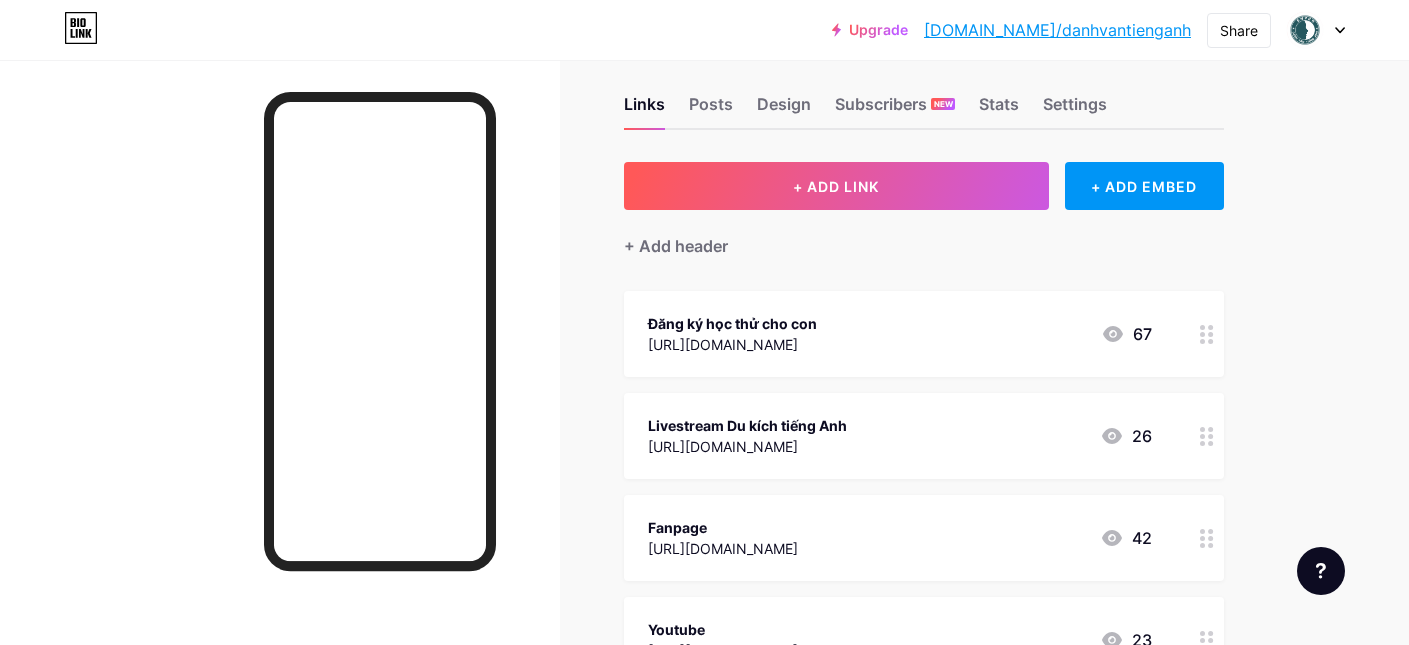 scroll, scrollTop: 51, scrollLeft: 0, axis: vertical 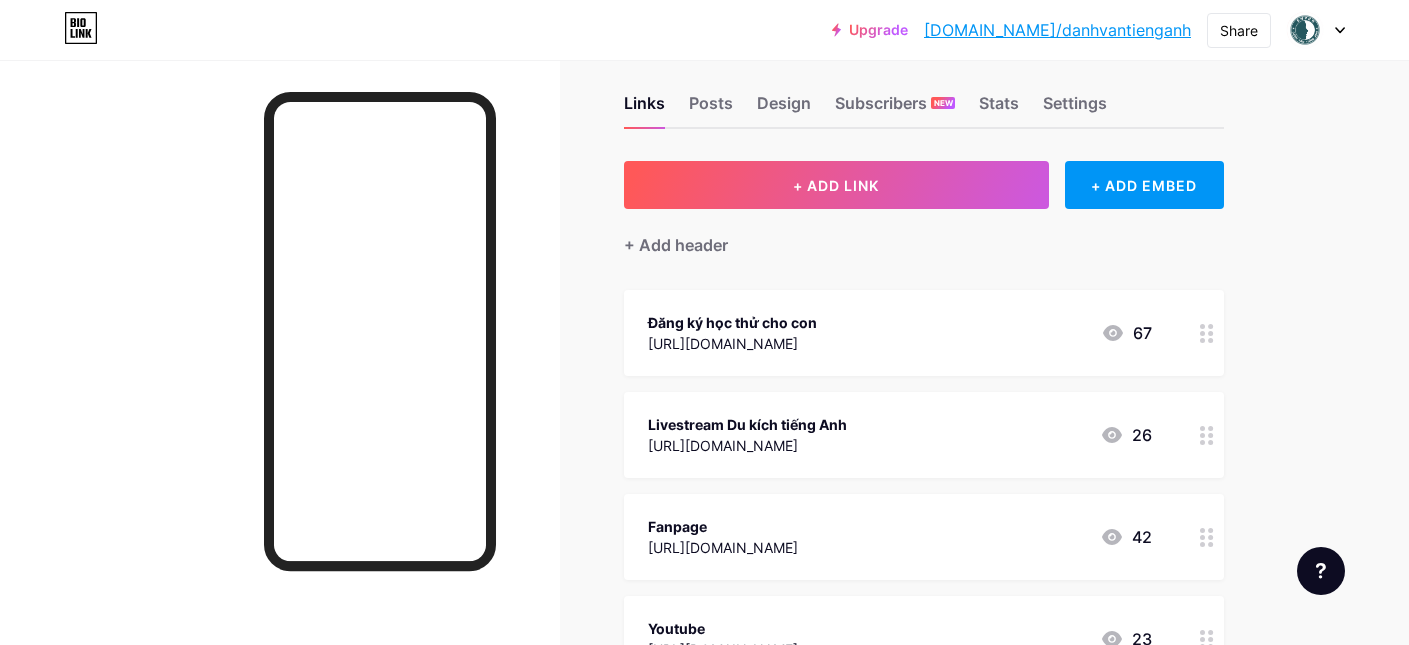 click on "Links
Posts
Design
Subscribers
NEW
Stats
Settings" at bounding box center (924, 94) 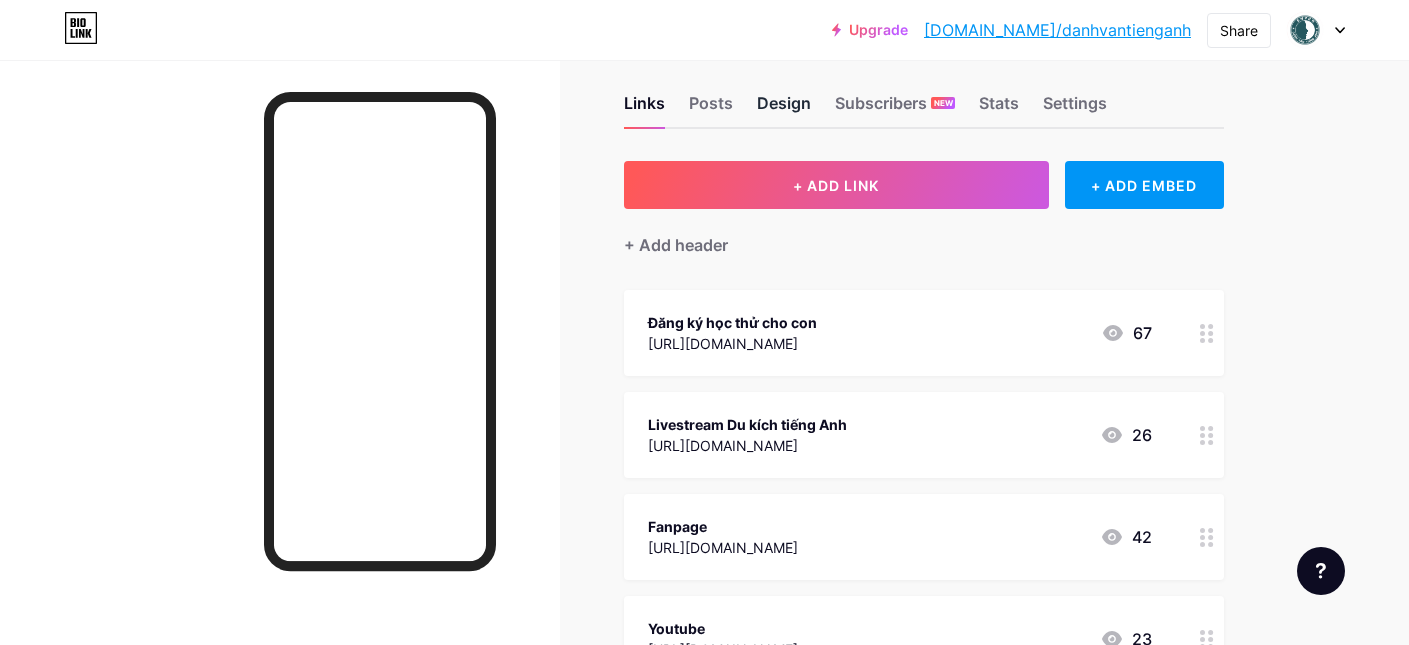 click on "Design" at bounding box center (784, 109) 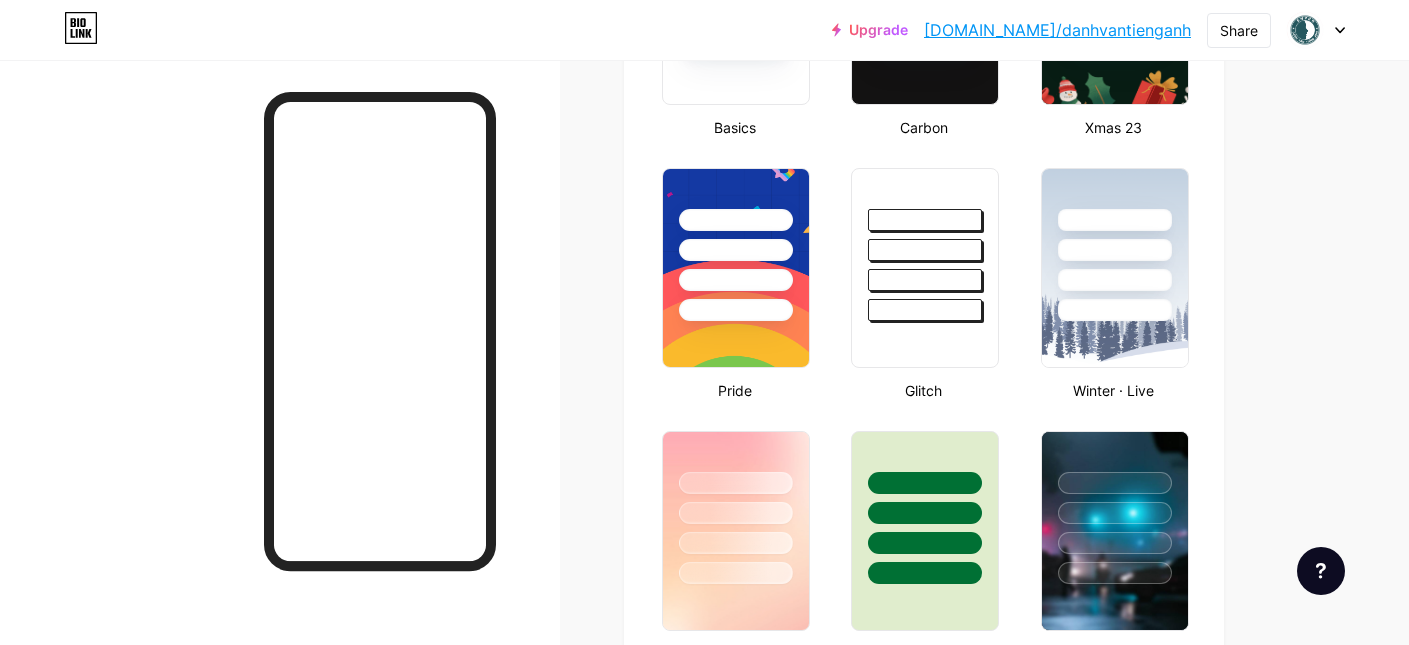 scroll, scrollTop: 756, scrollLeft: 0, axis: vertical 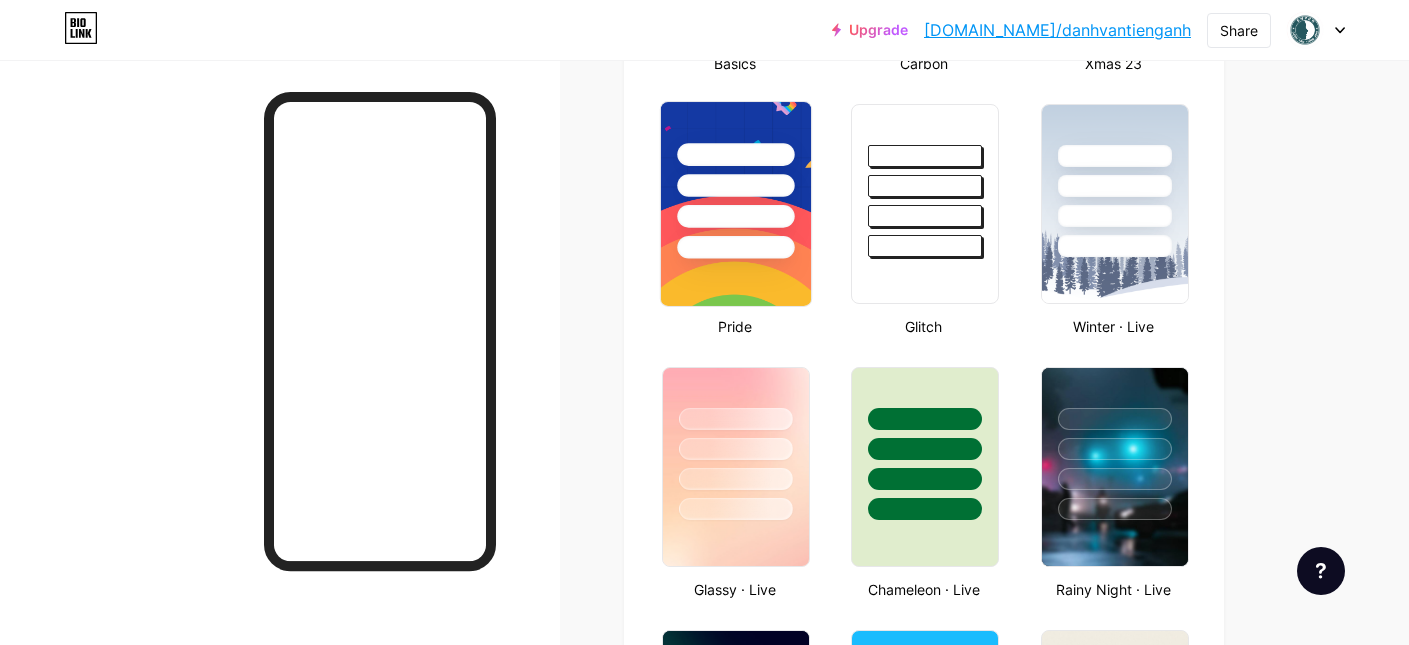 click at bounding box center [735, 247] 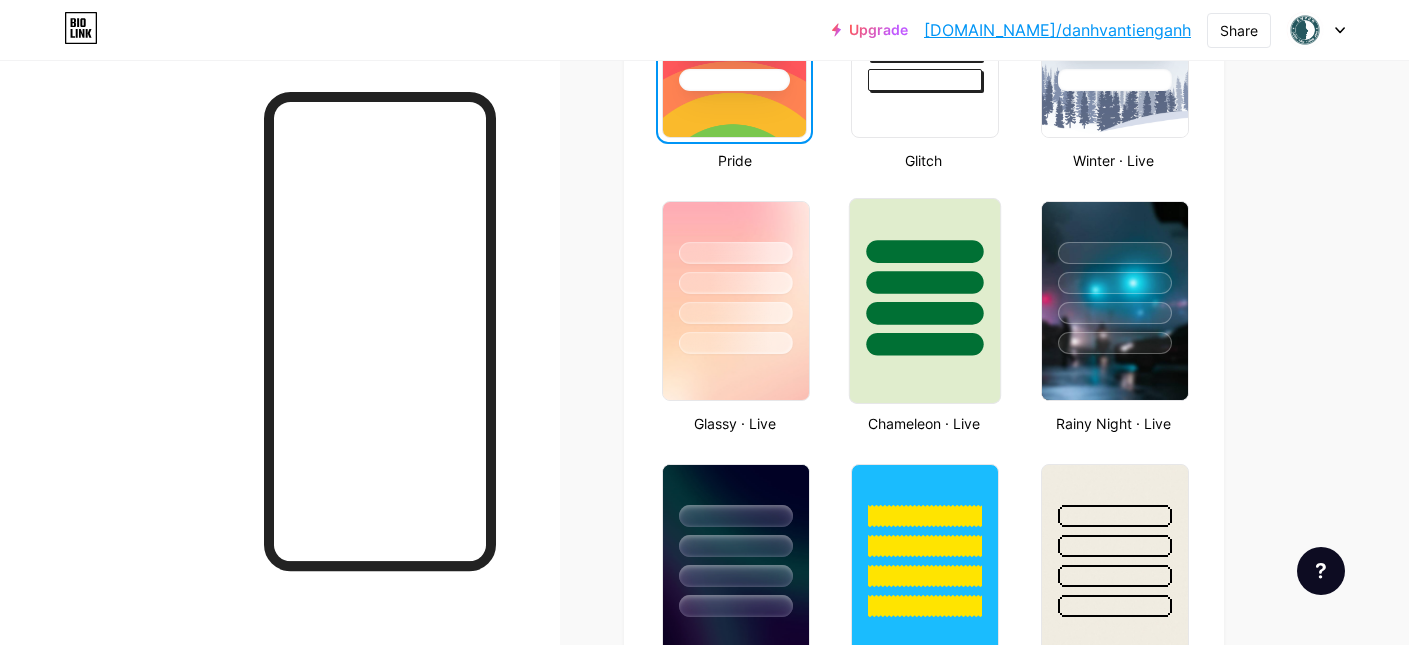 click at bounding box center [925, 301] 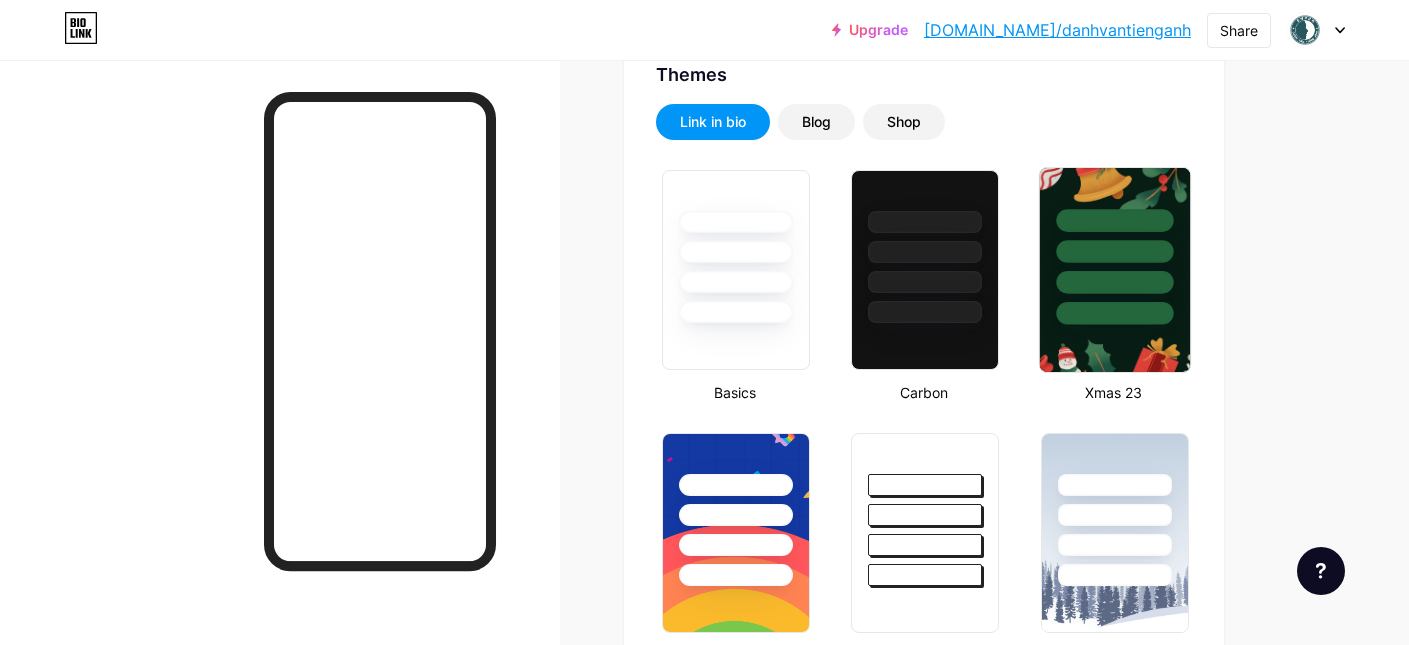 scroll, scrollTop: 468, scrollLeft: 0, axis: vertical 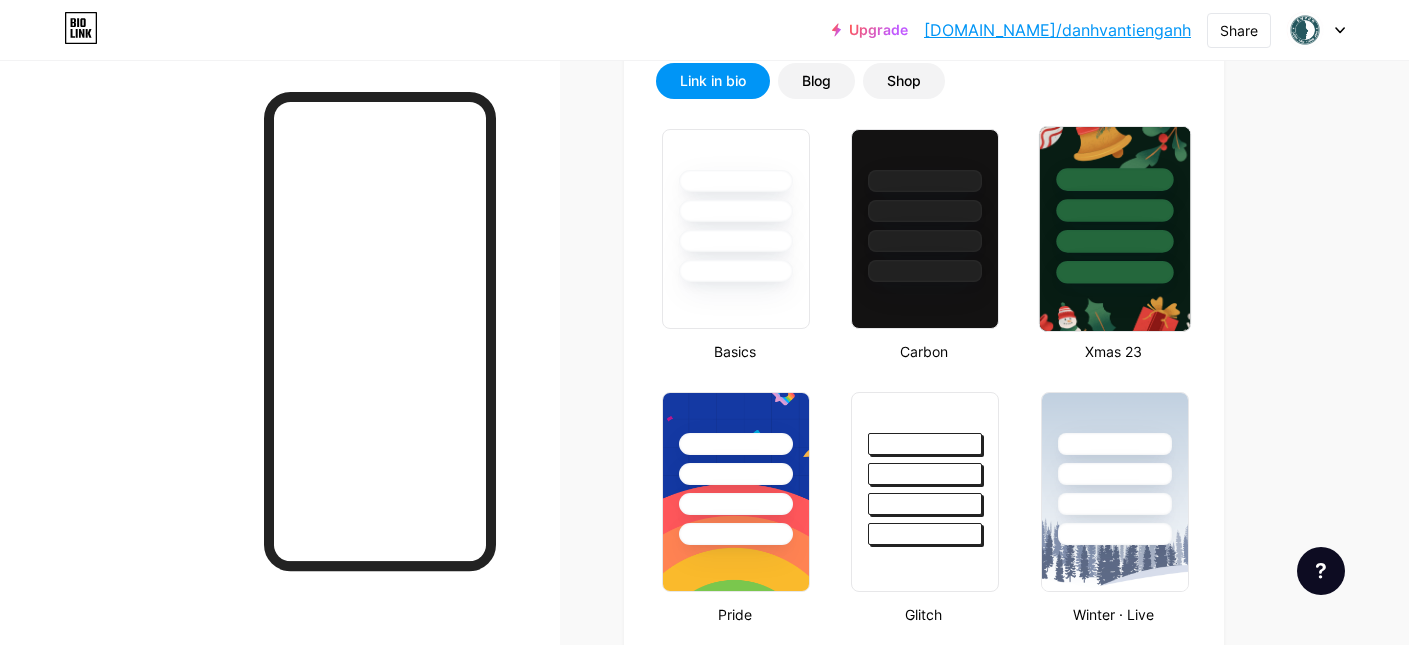 click at bounding box center [1114, 229] 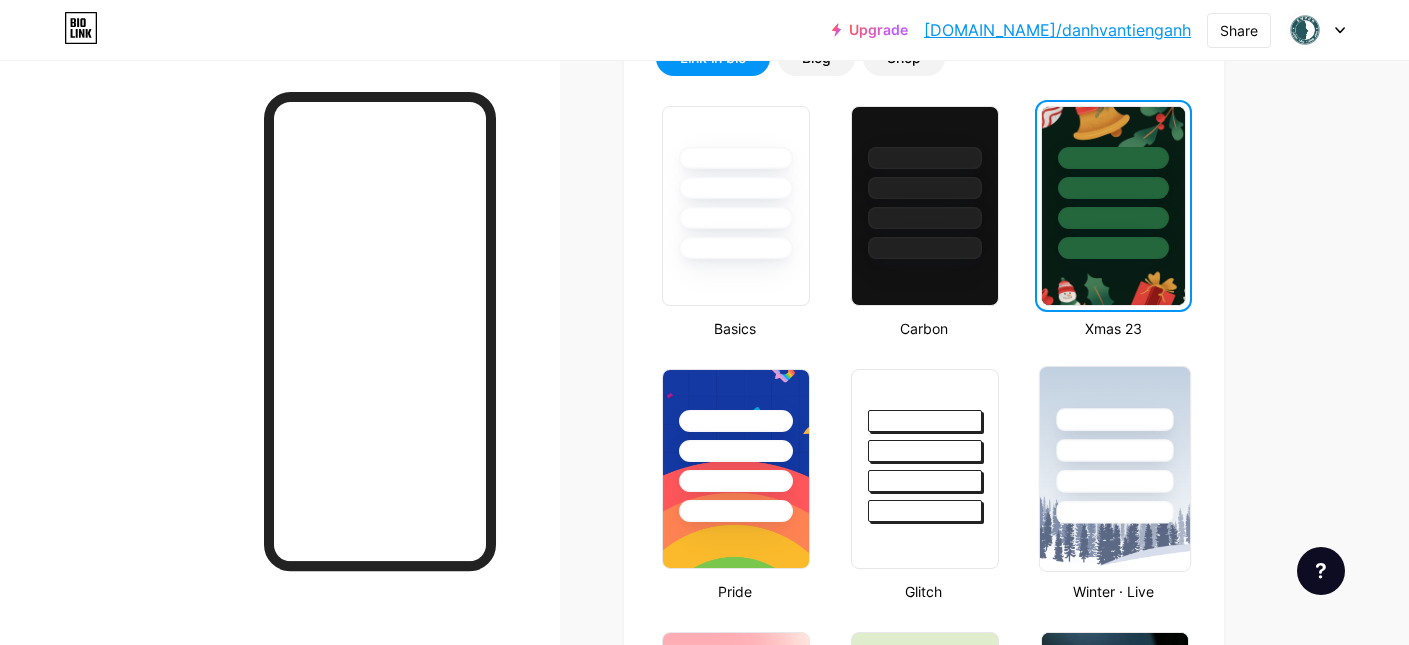 scroll, scrollTop: 652, scrollLeft: 0, axis: vertical 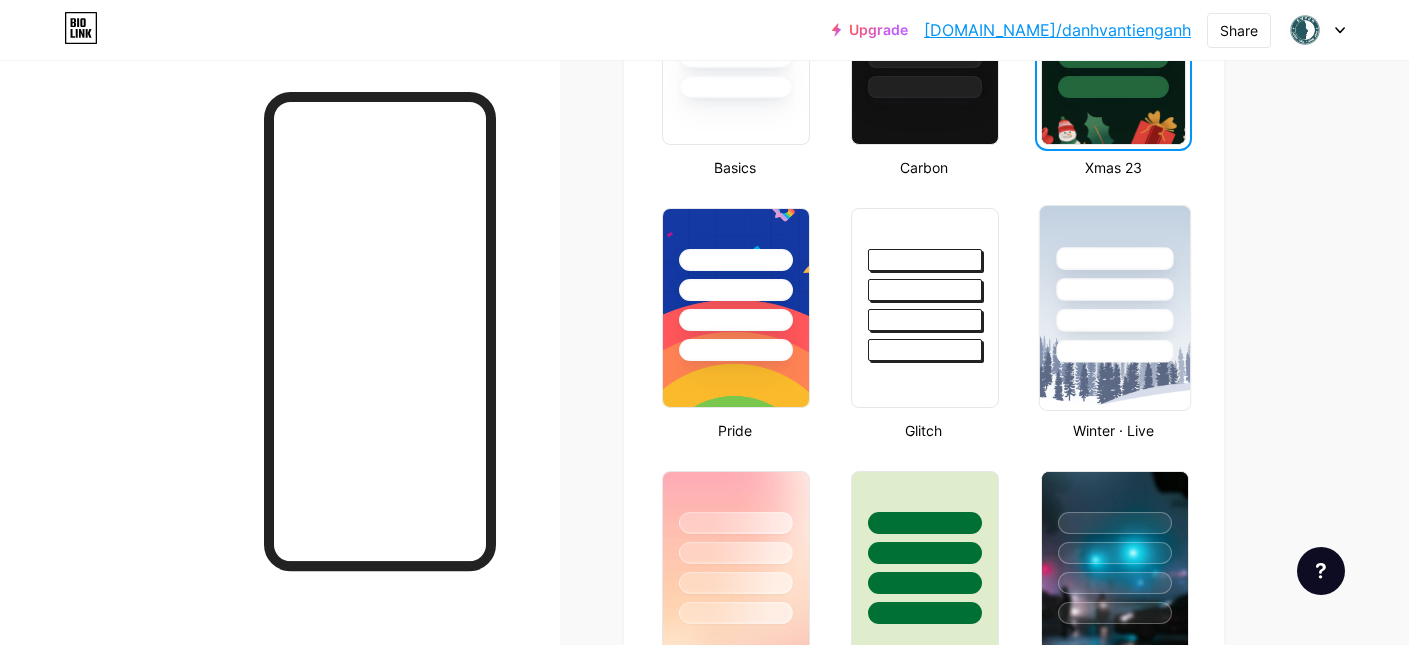 click at bounding box center [1114, 308] 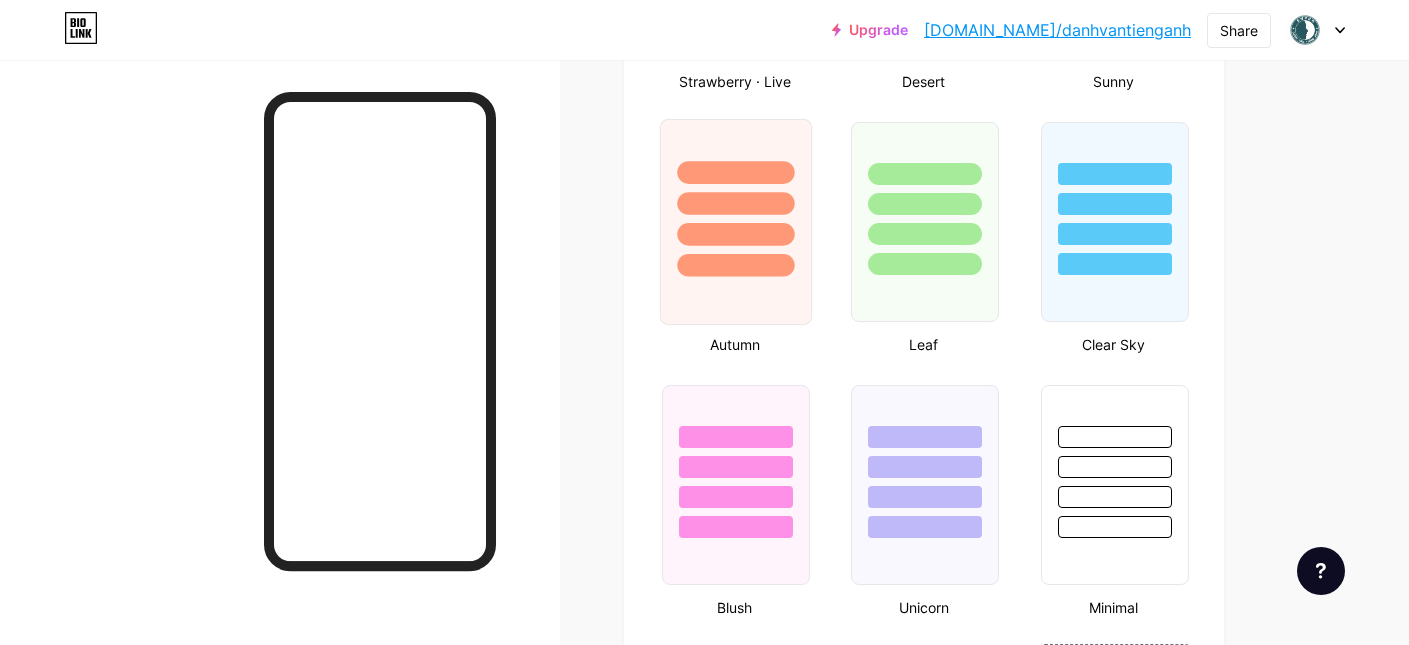 scroll, scrollTop: 1916, scrollLeft: 0, axis: vertical 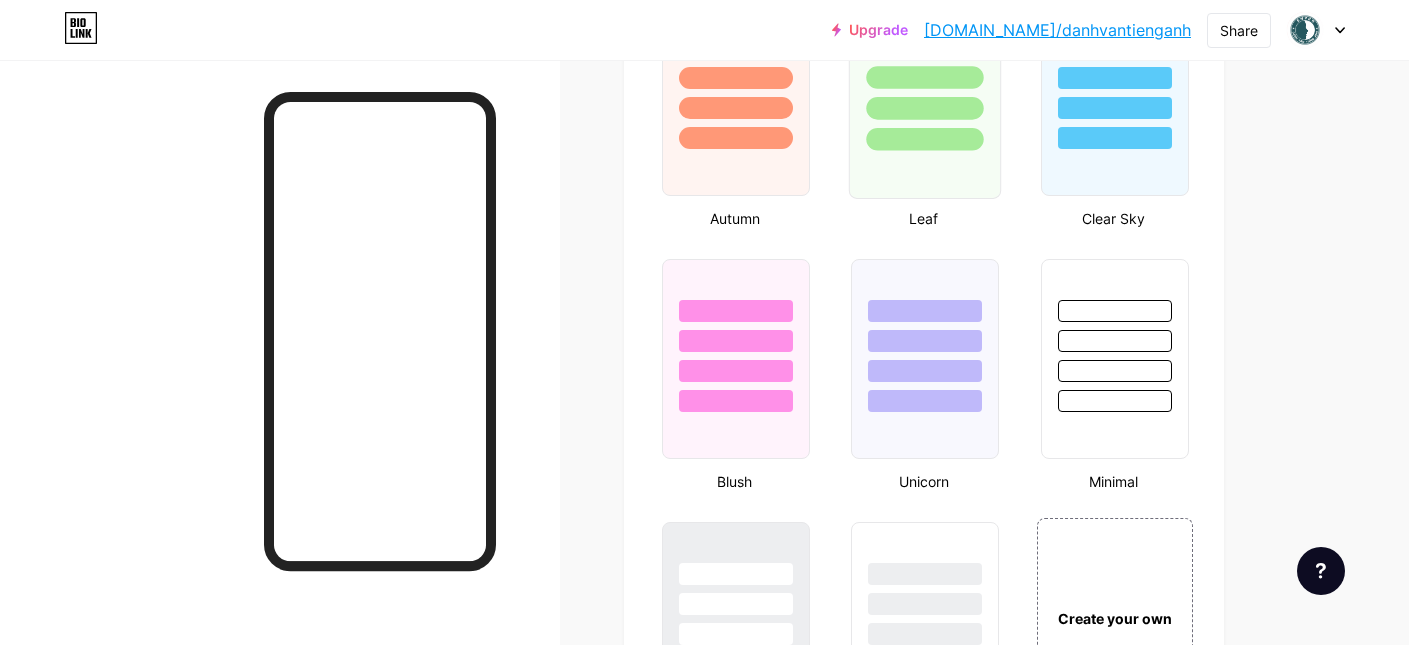 click at bounding box center (925, 96) 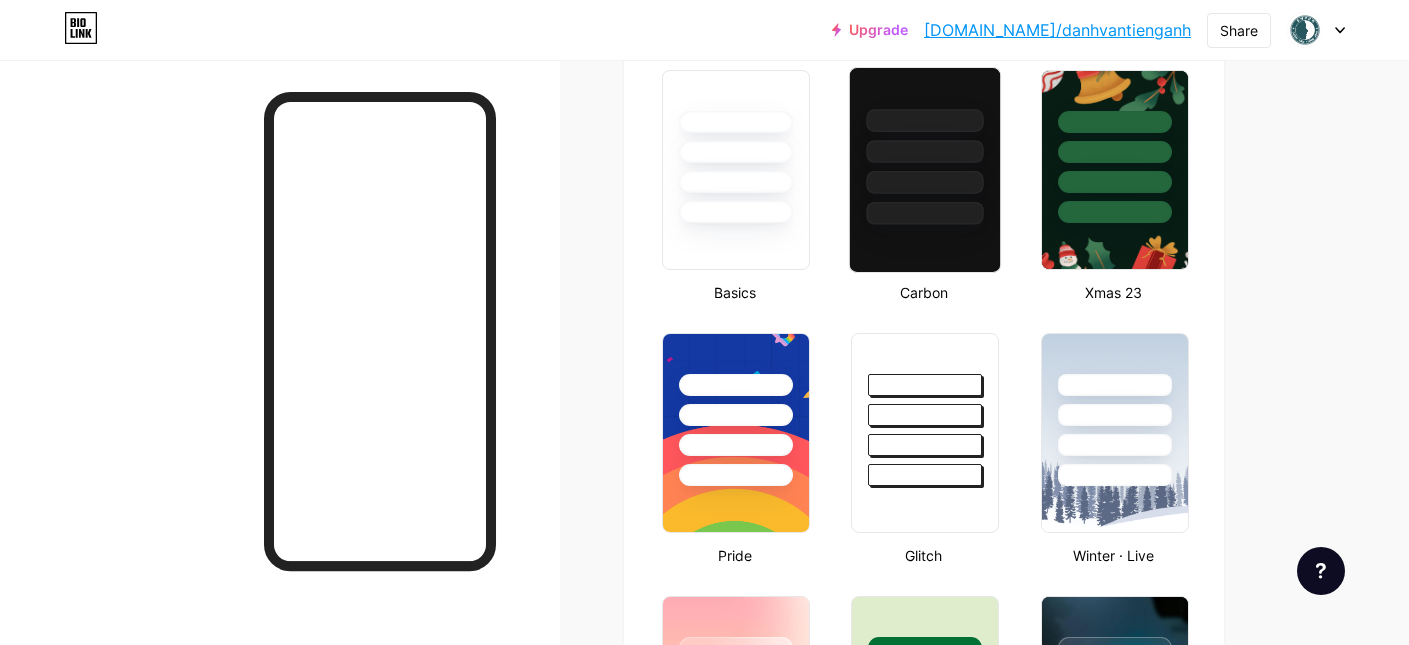 scroll, scrollTop: 474, scrollLeft: 0, axis: vertical 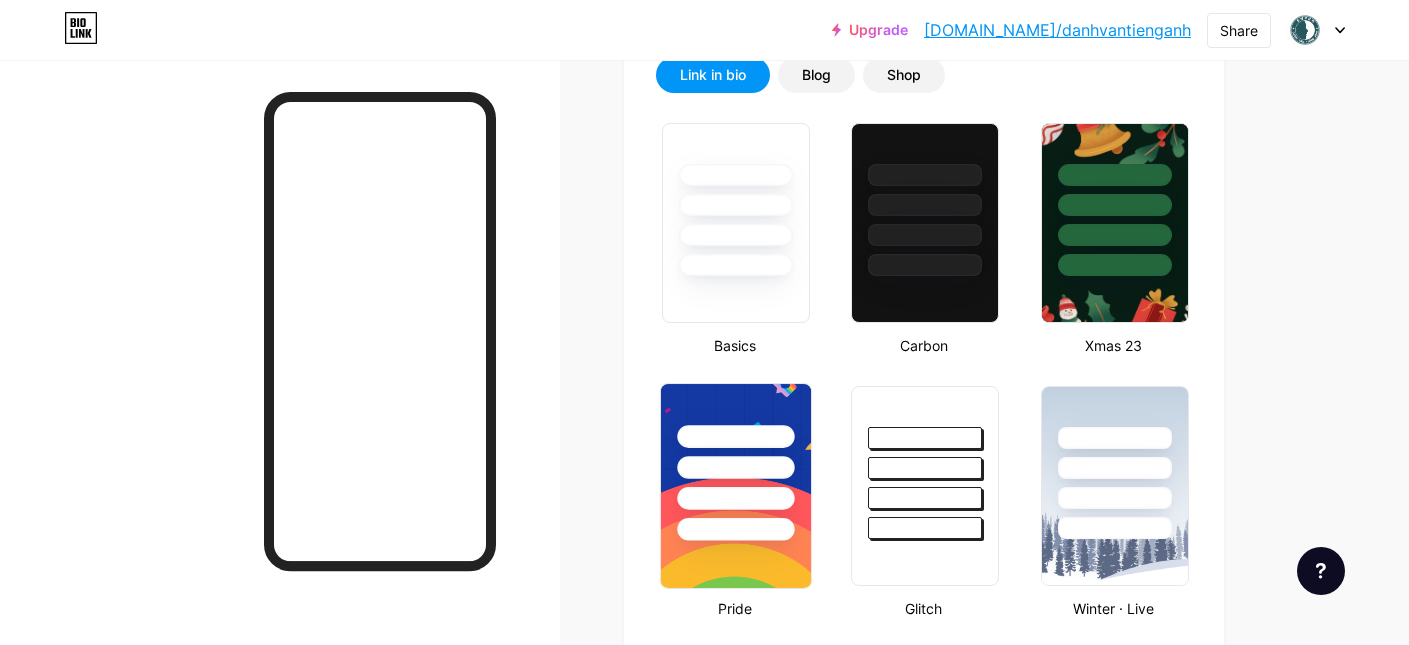 click at bounding box center [736, 462] 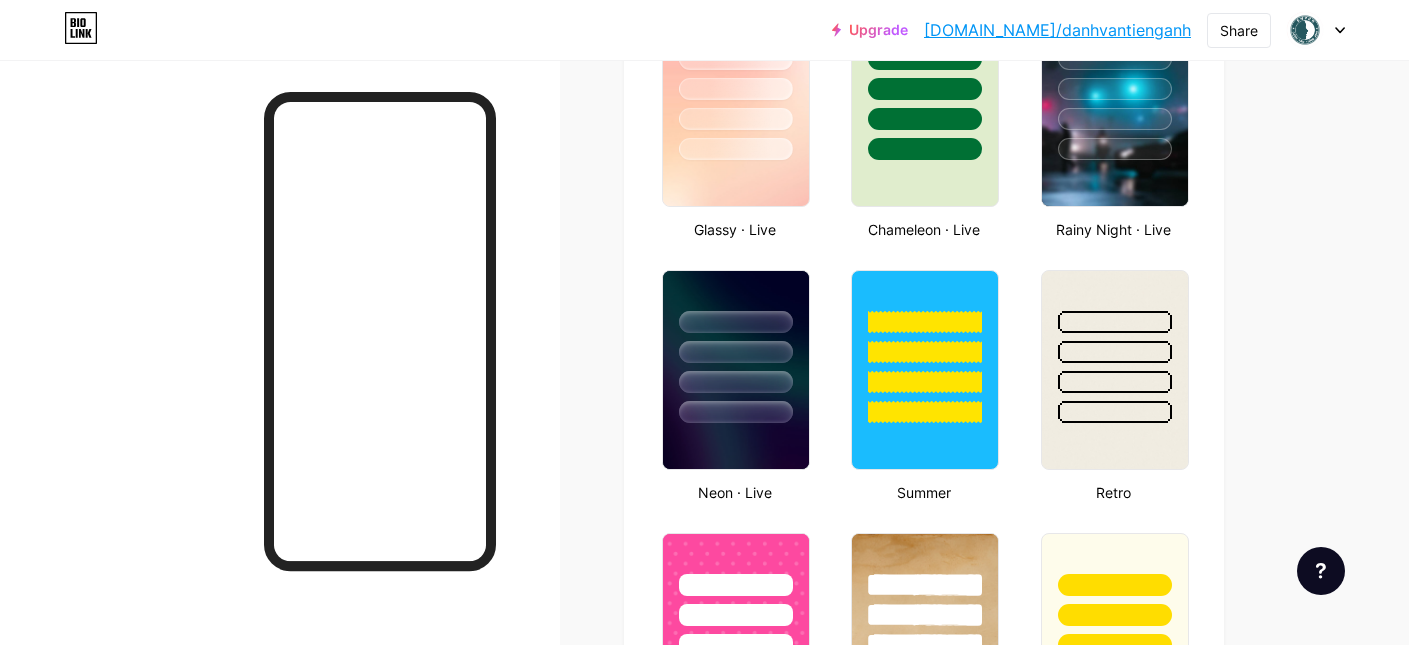 scroll, scrollTop: 961, scrollLeft: 0, axis: vertical 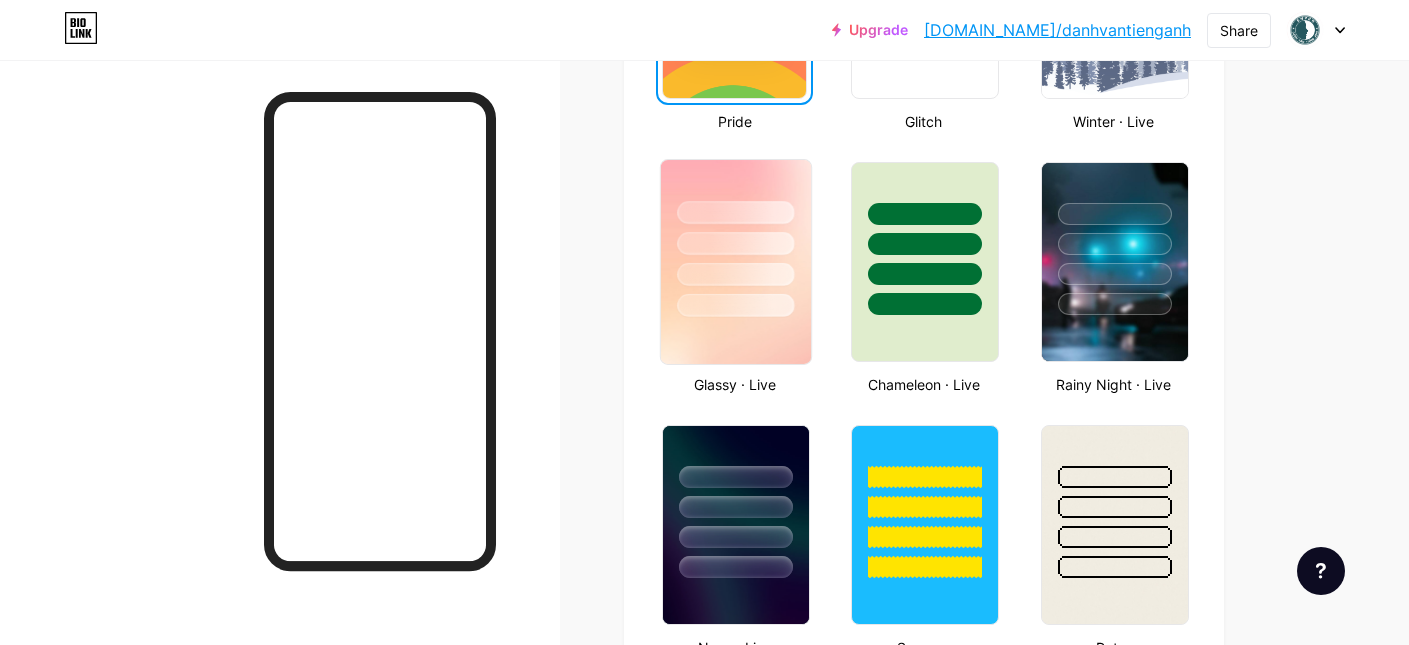 click at bounding box center [735, 305] 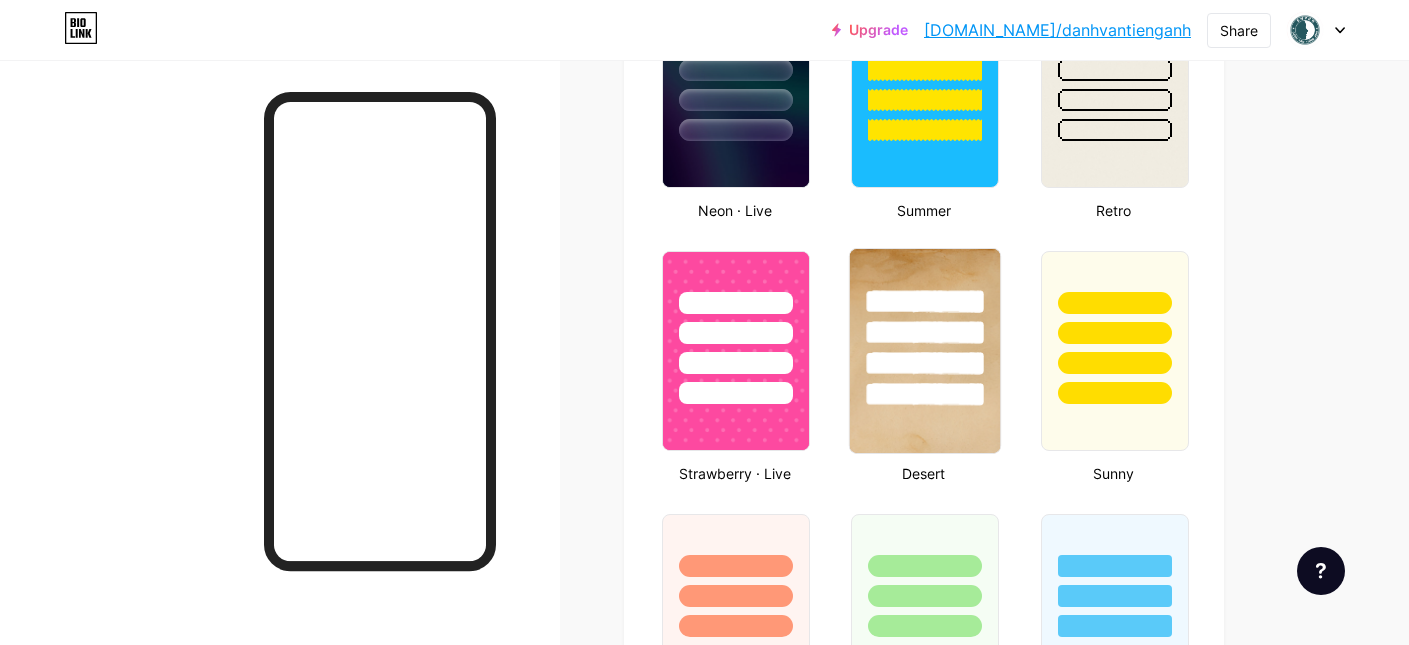 scroll, scrollTop: 1420, scrollLeft: 0, axis: vertical 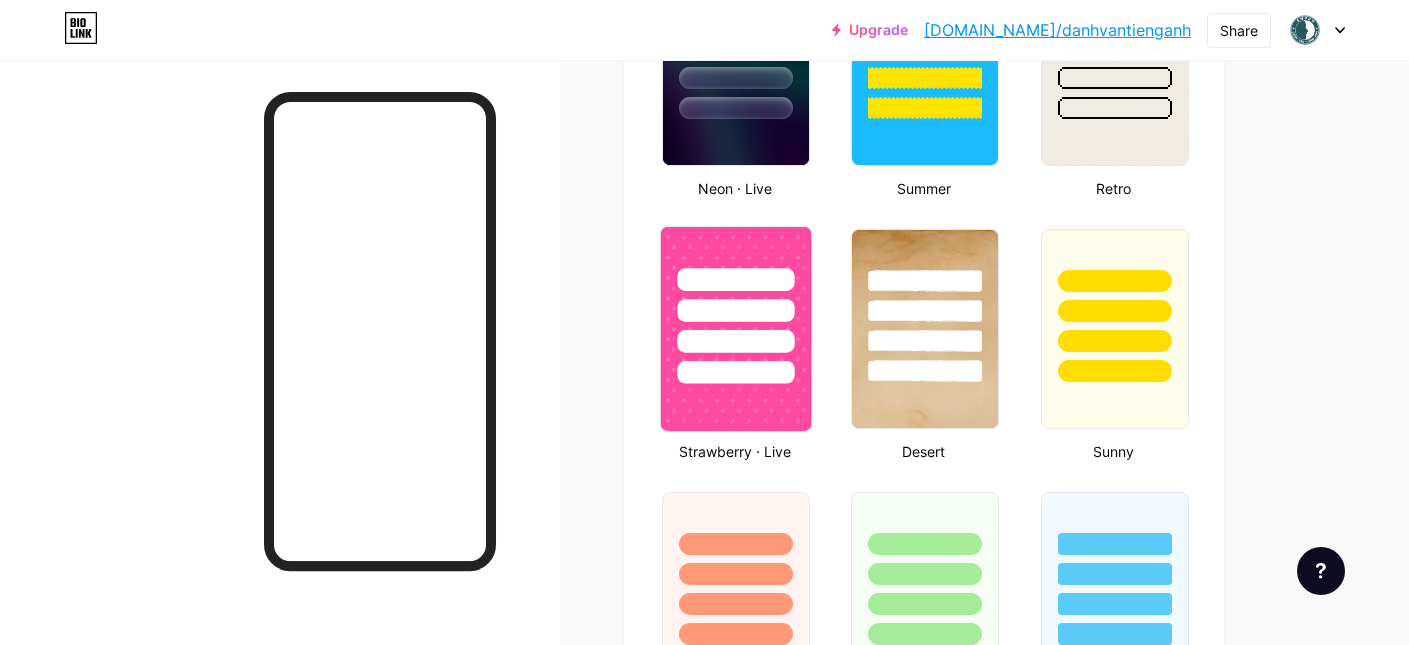 click at bounding box center [736, 329] 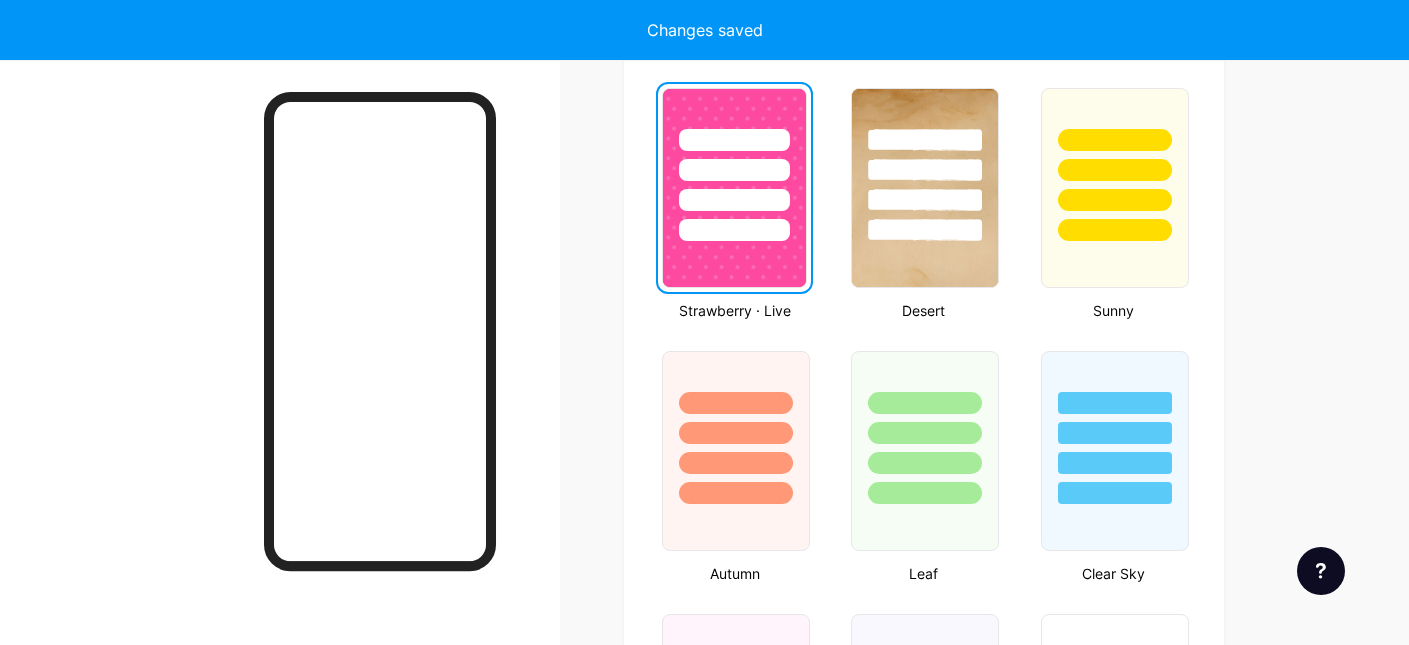 scroll, scrollTop: 1576, scrollLeft: 0, axis: vertical 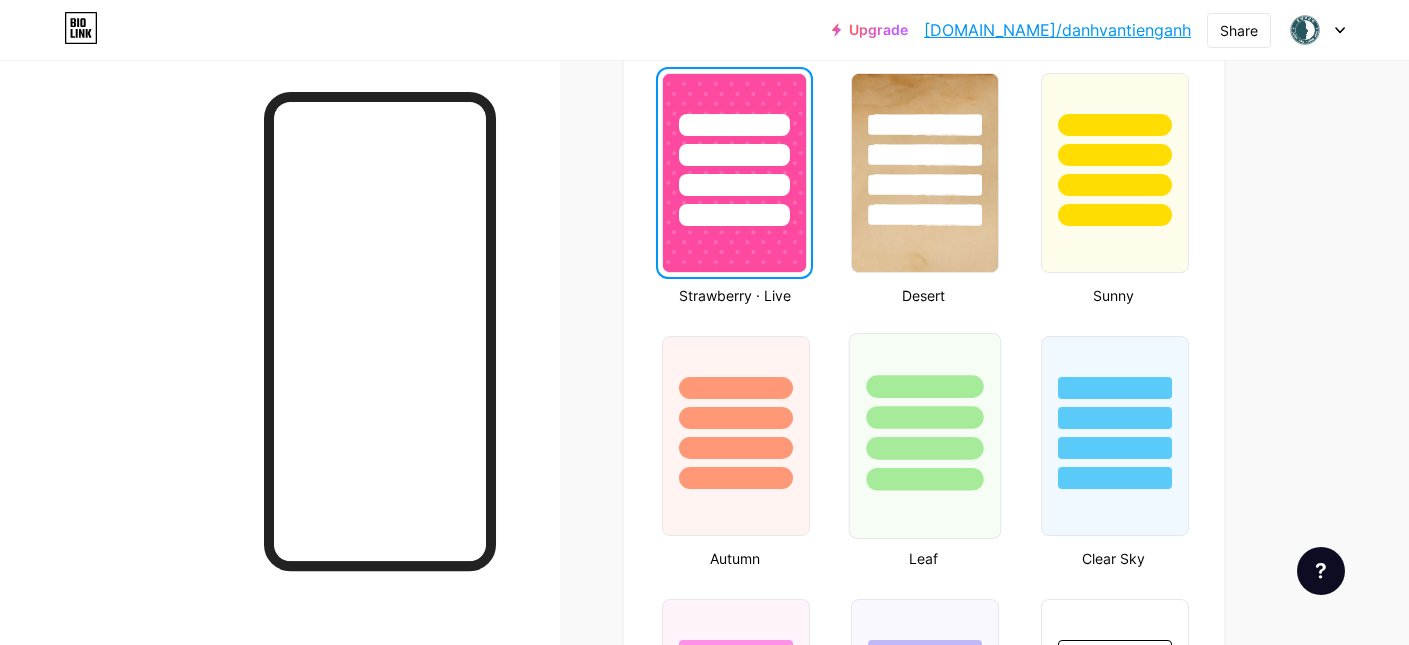 click at bounding box center [925, 412] 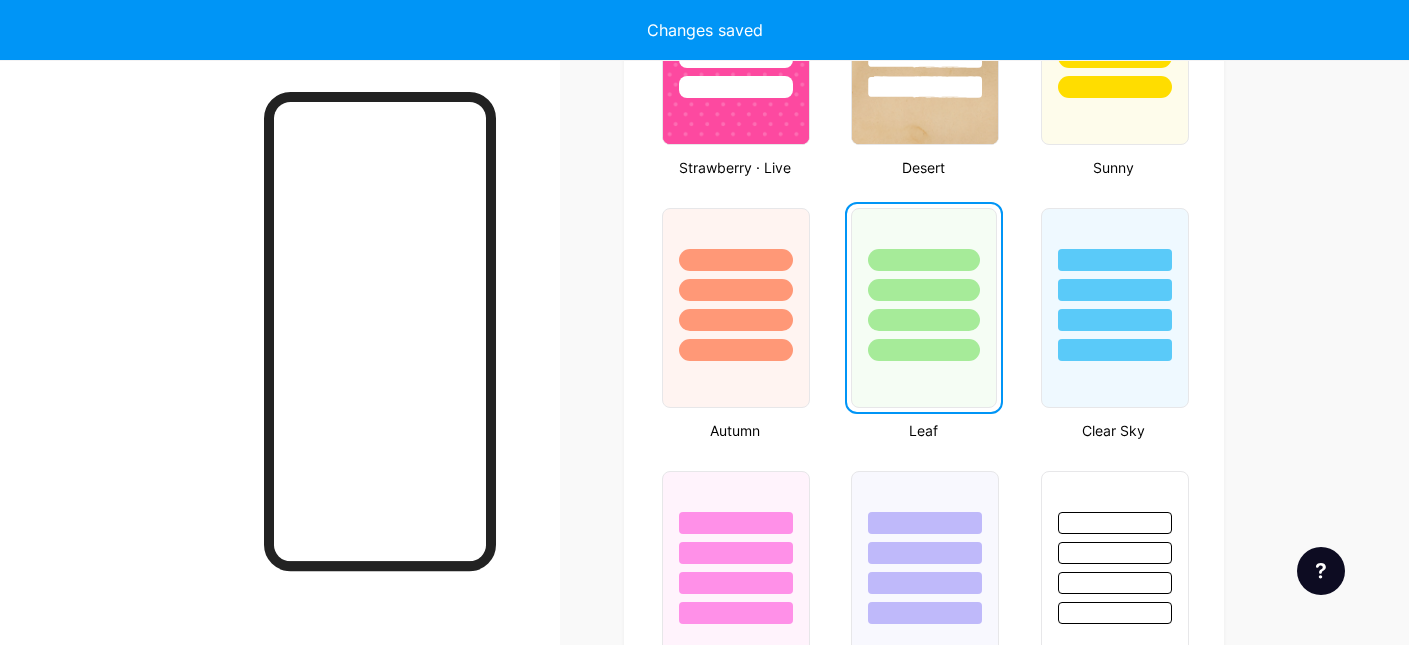 scroll, scrollTop: 1778, scrollLeft: 0, axis: vertical 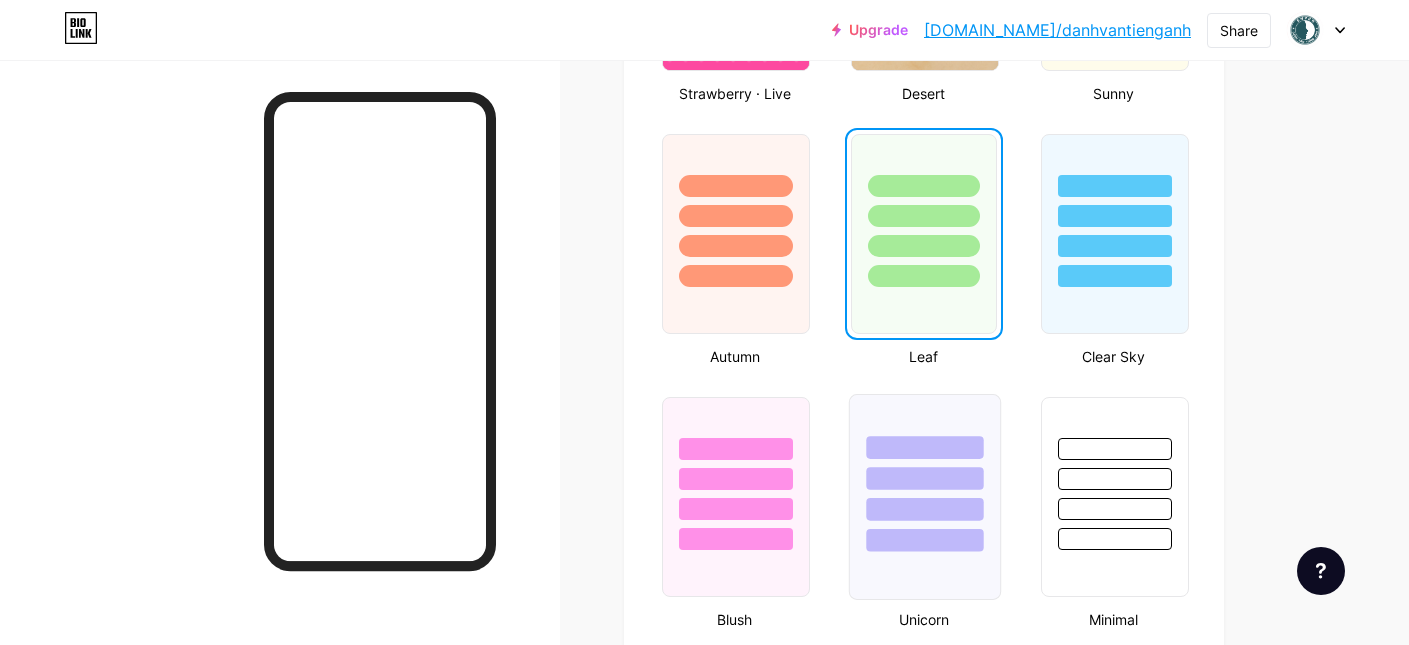 click at bounding box center (925, 473) 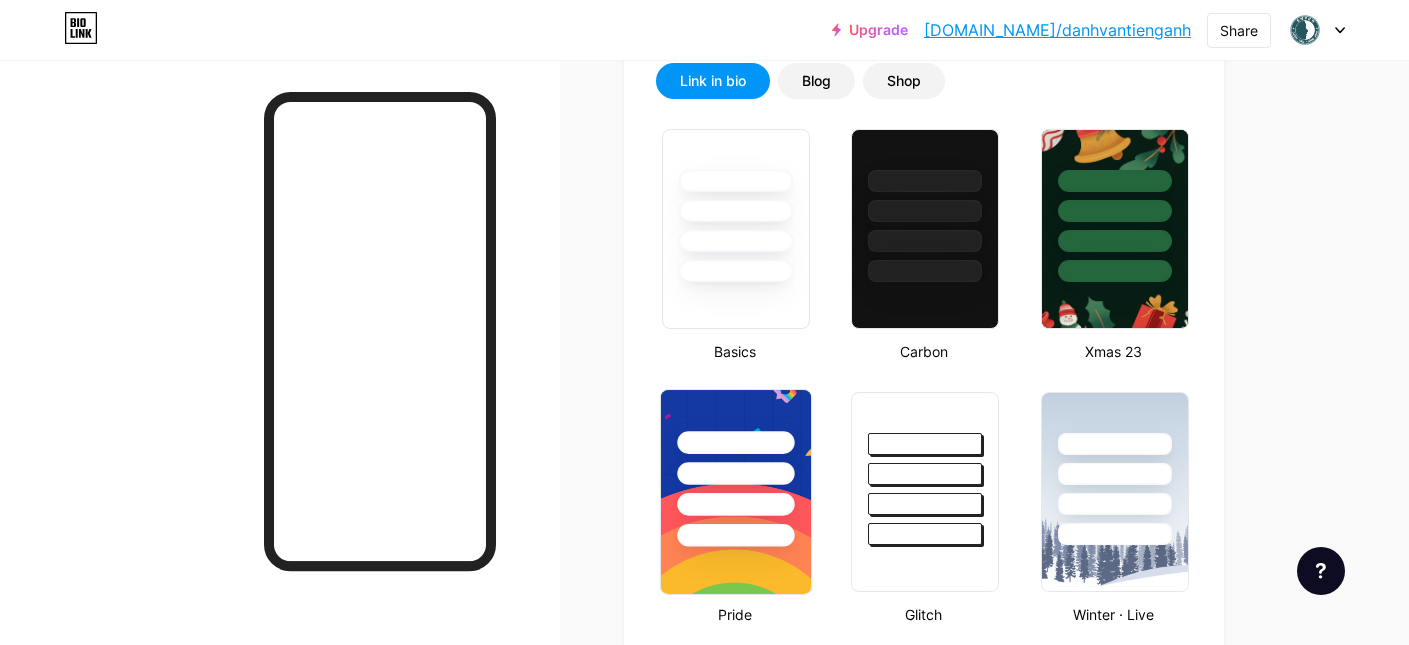 scroll, scrollTop: 359, scrollLeft: 0, axis: vertical 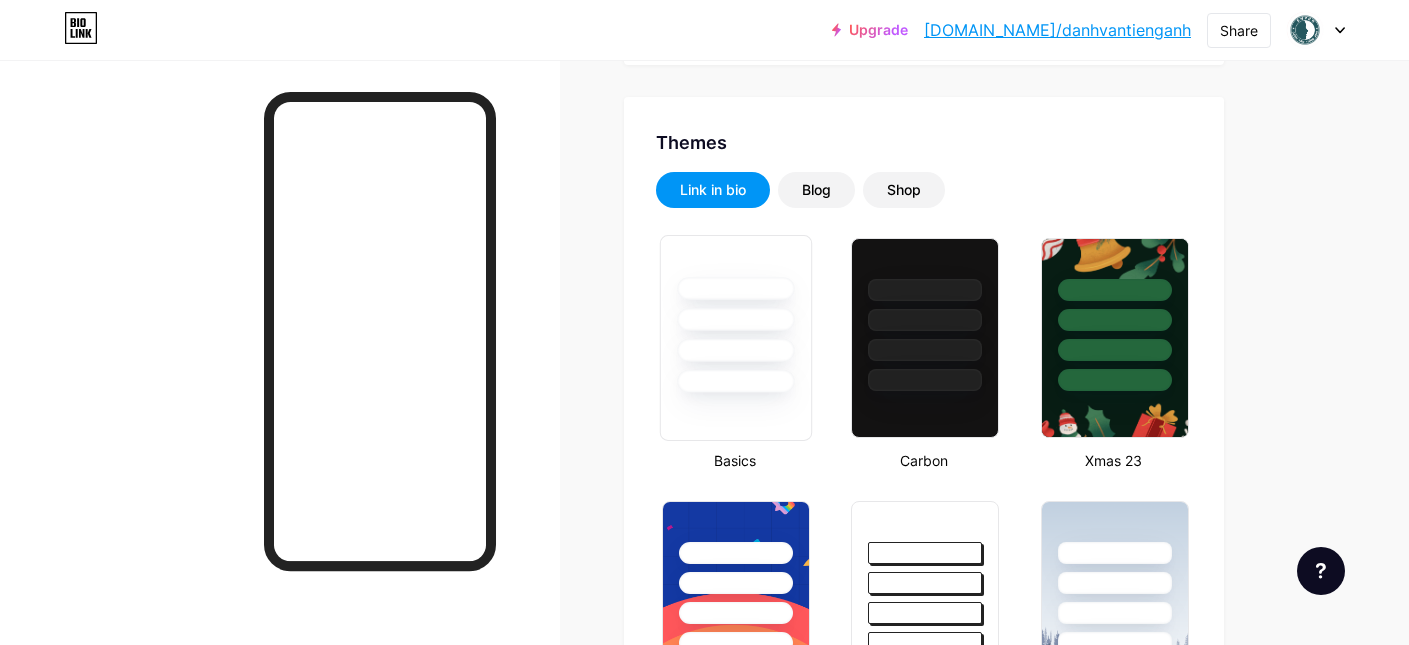click at bounding box center [736, 338] 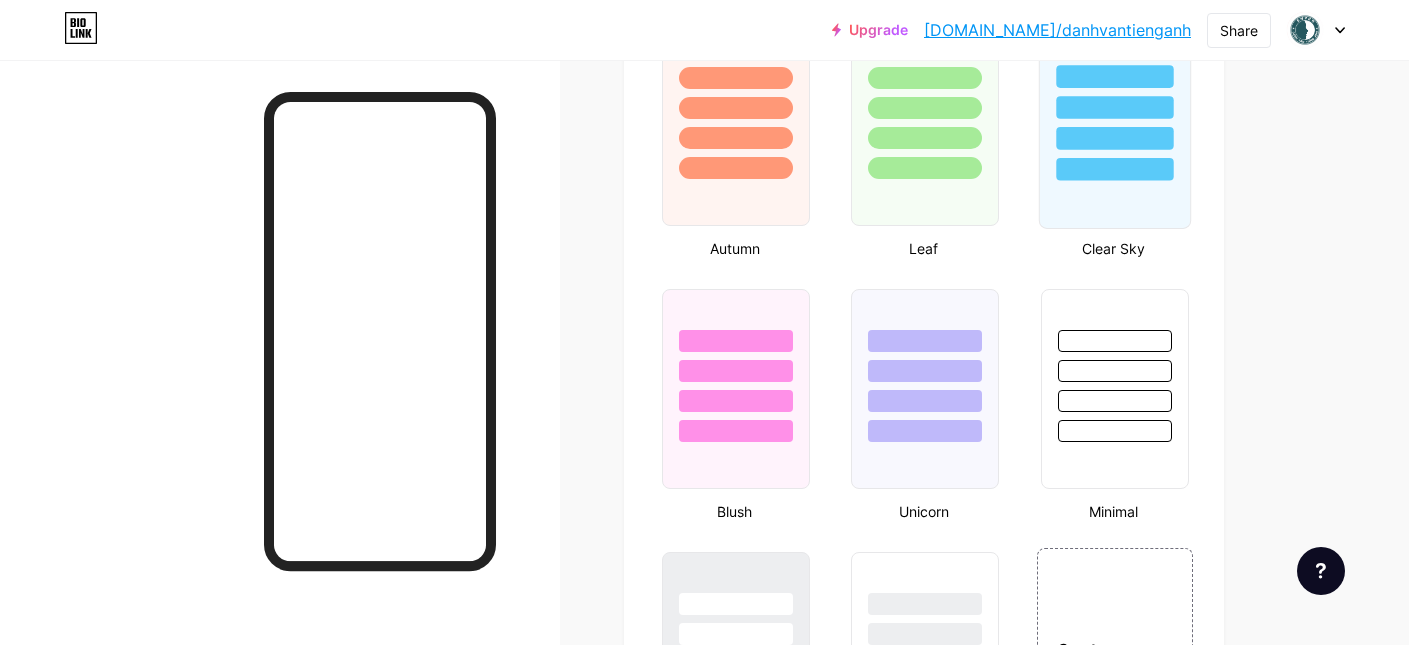 scroll, scrollTop: 1709, scrollLeft: 0, axis: vertical 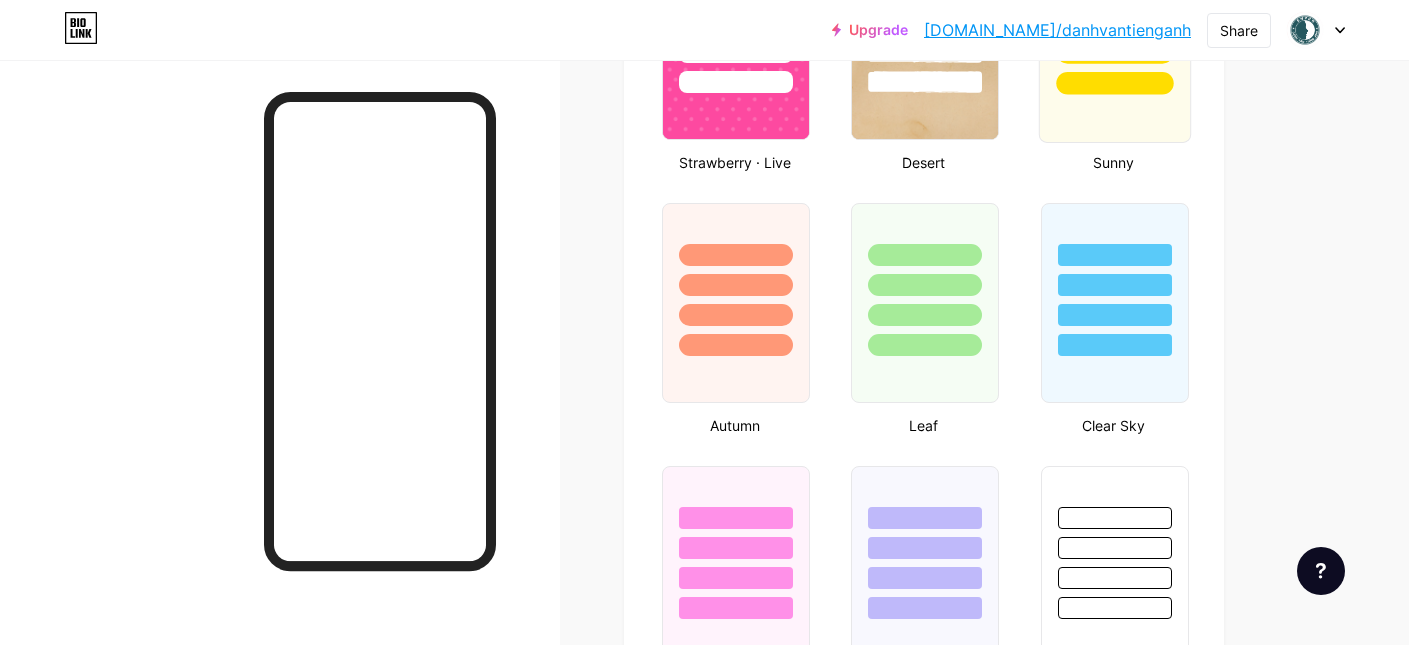 click at bounding box center [1114, 83] 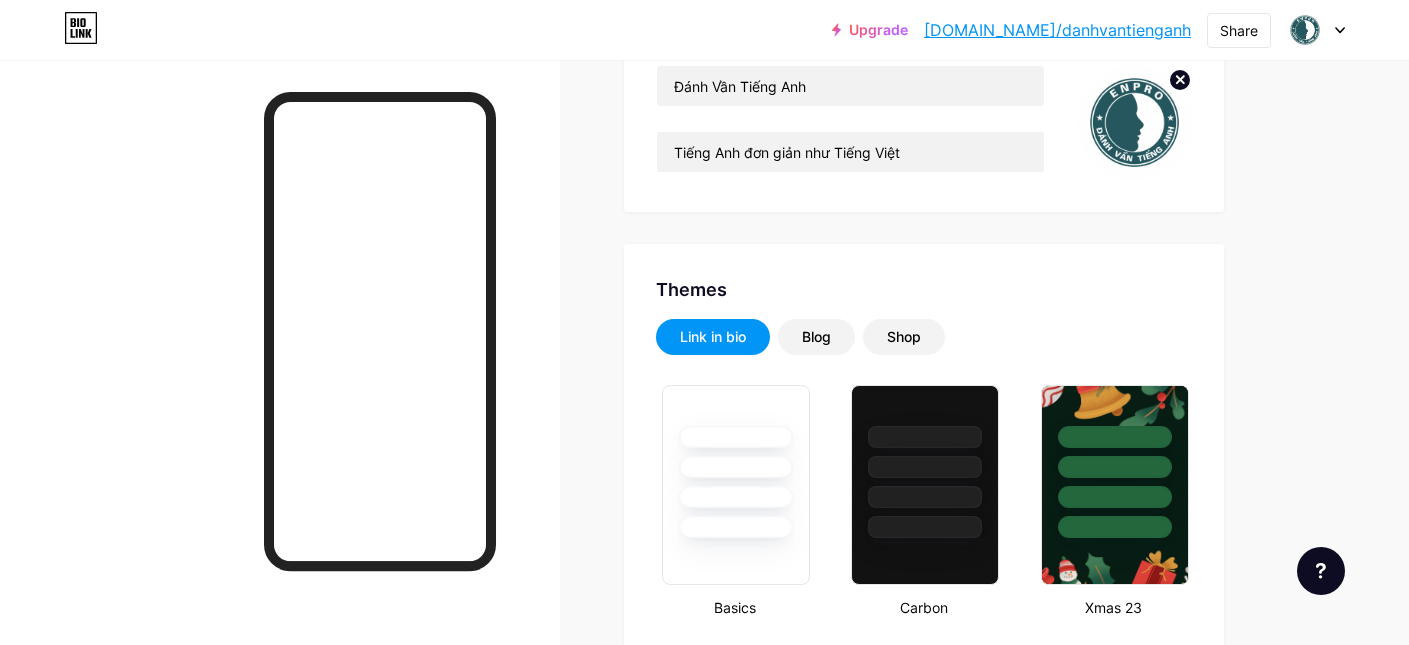 scroll, scrollTop: 0, scrollLeft: 0, axis: both 